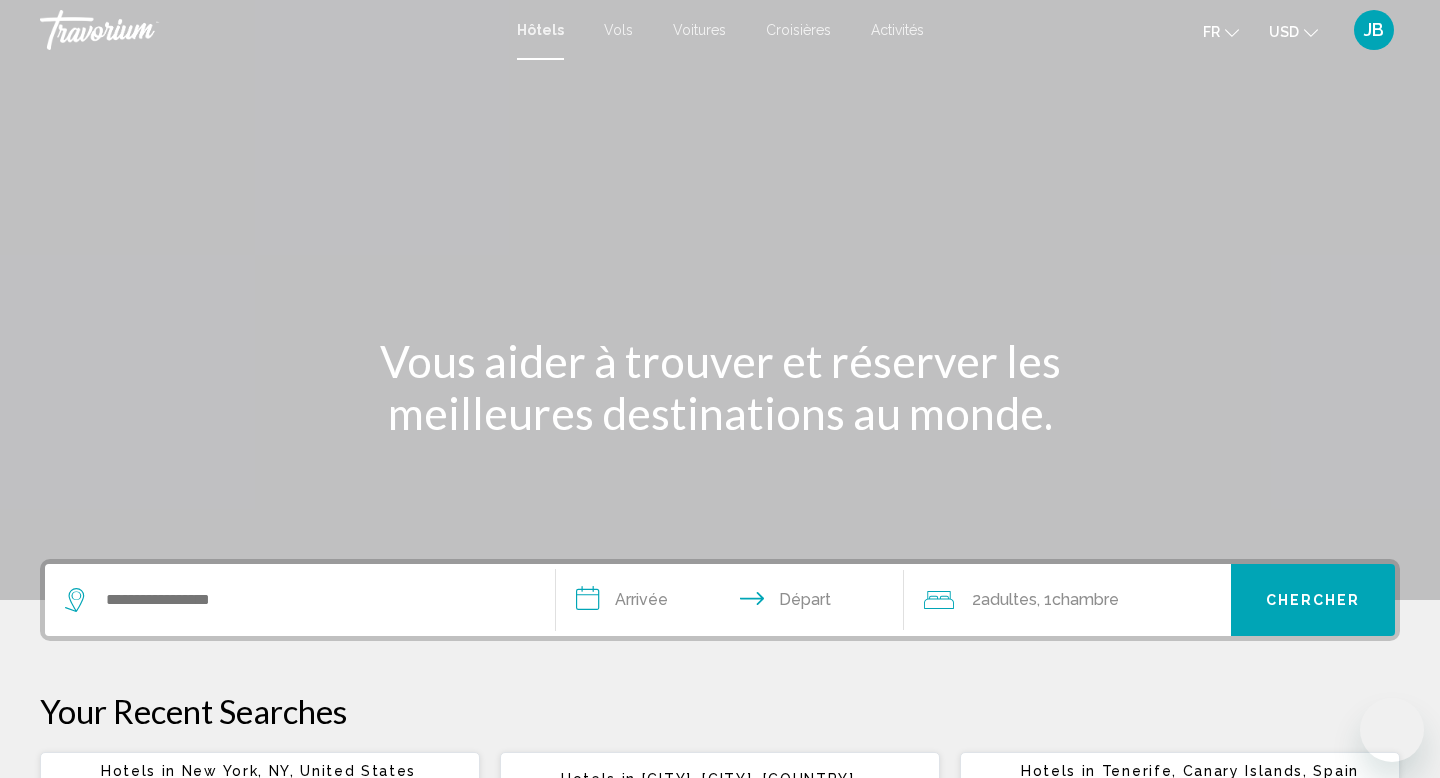 scroll, scrollTop: 0, scrollLeft: 0, axis: both 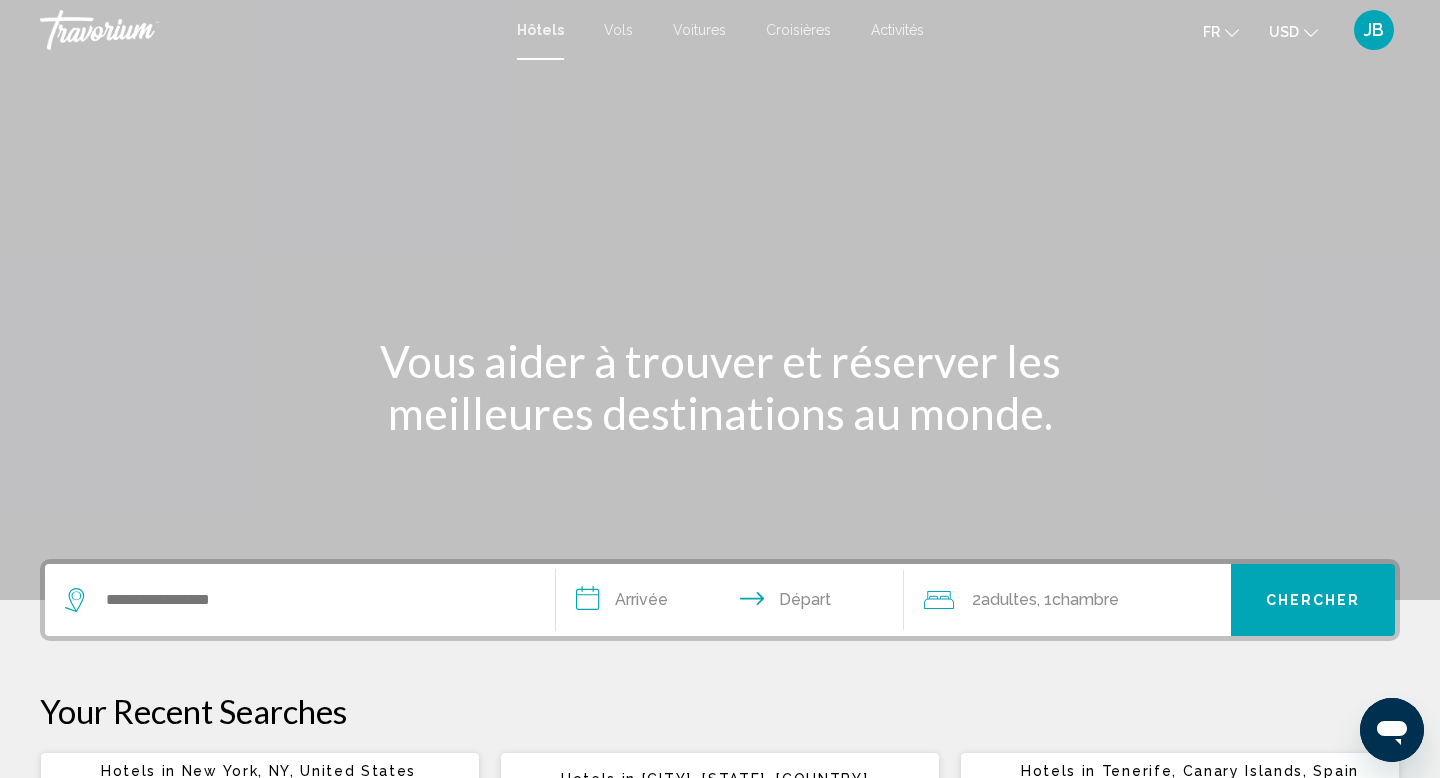 click at bounding box center (300, 600) 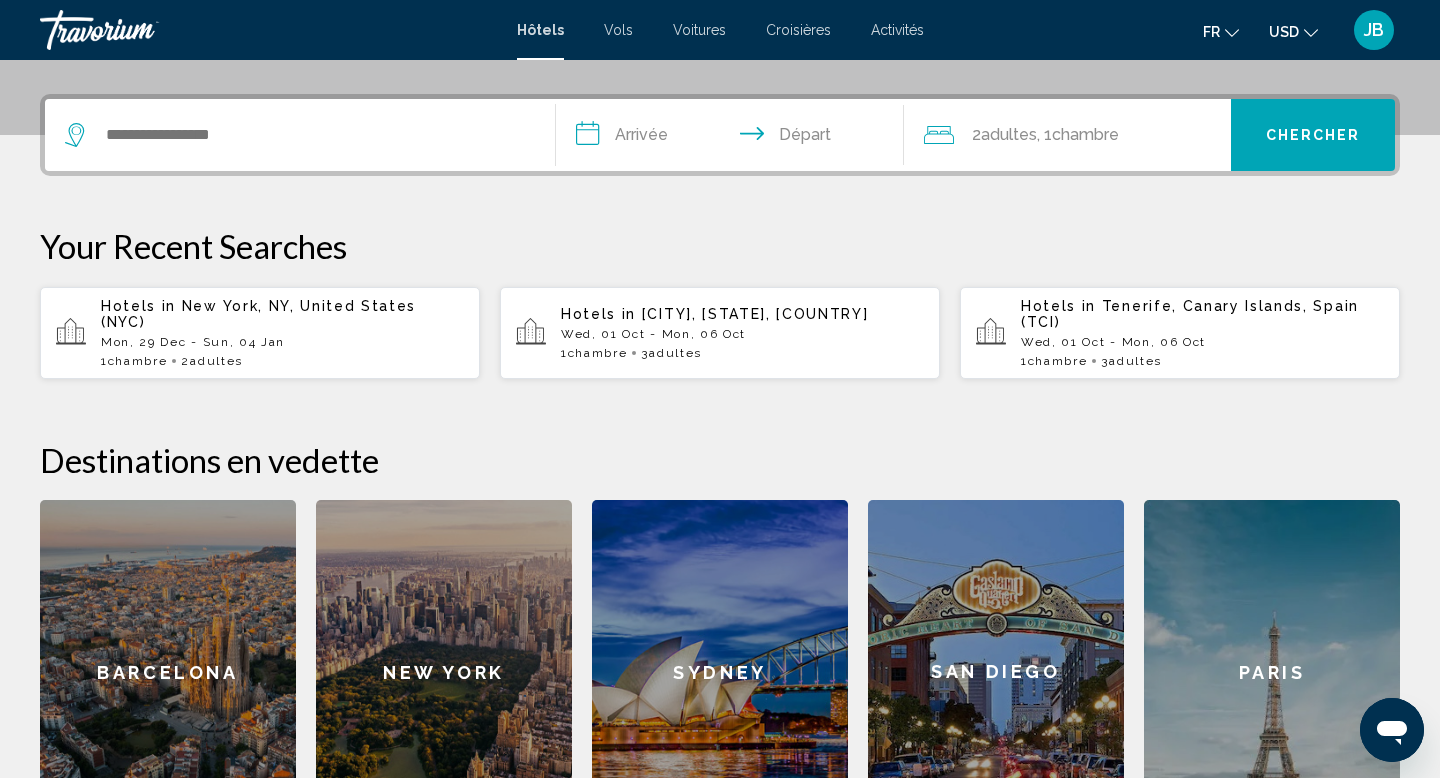scroll, scrollTop: 494, scrollLeft: 0, axis: vertical 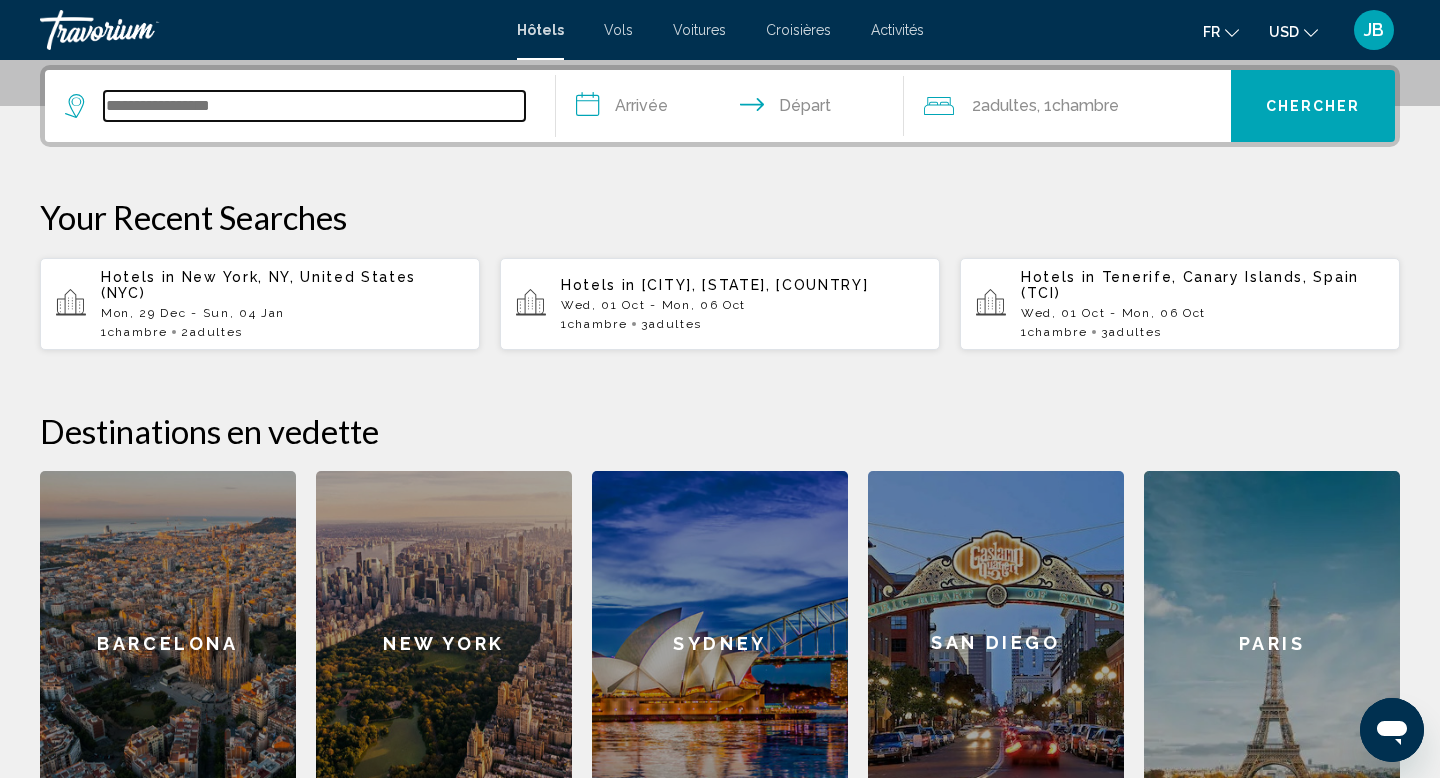 click at bounding box center [314, 106] 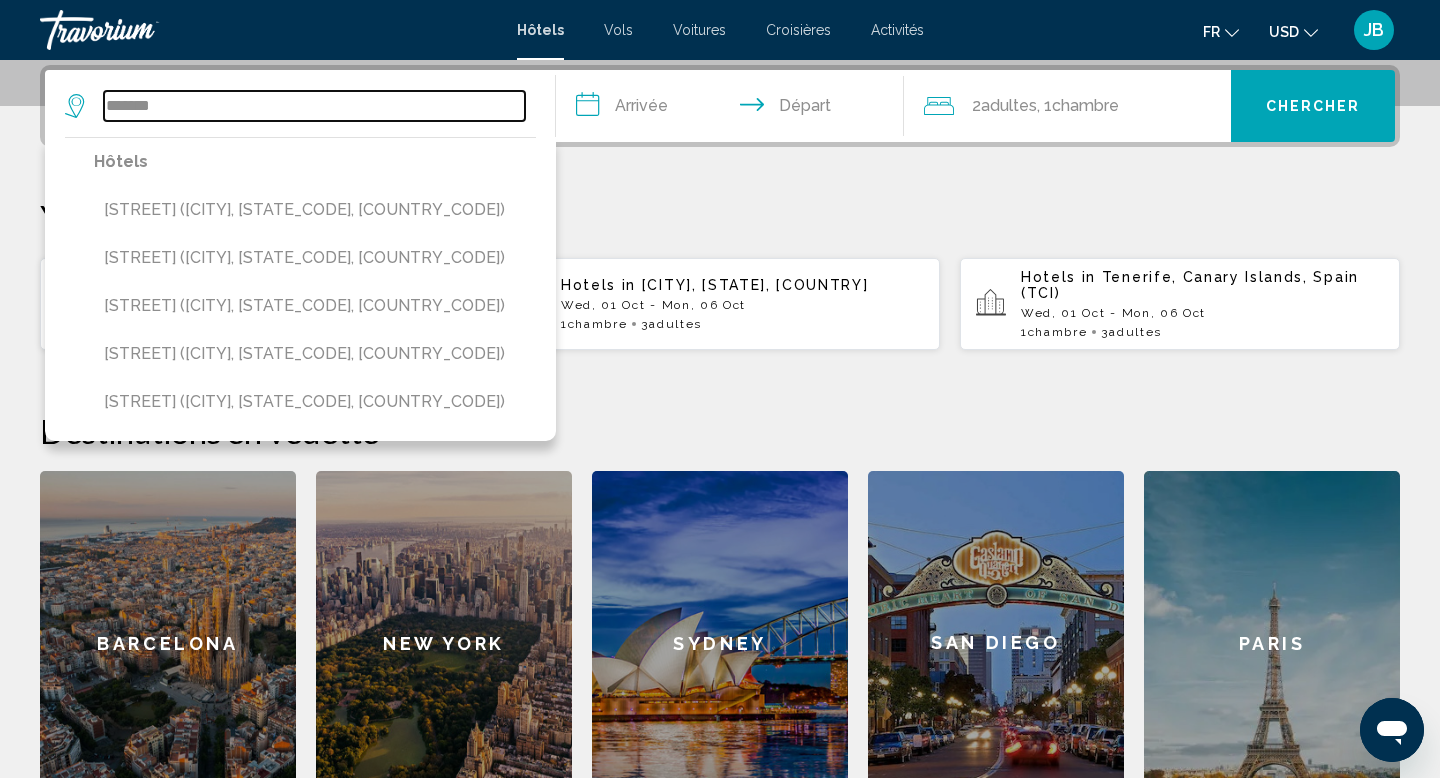 click on "*******" at bounding box center [314, 106] 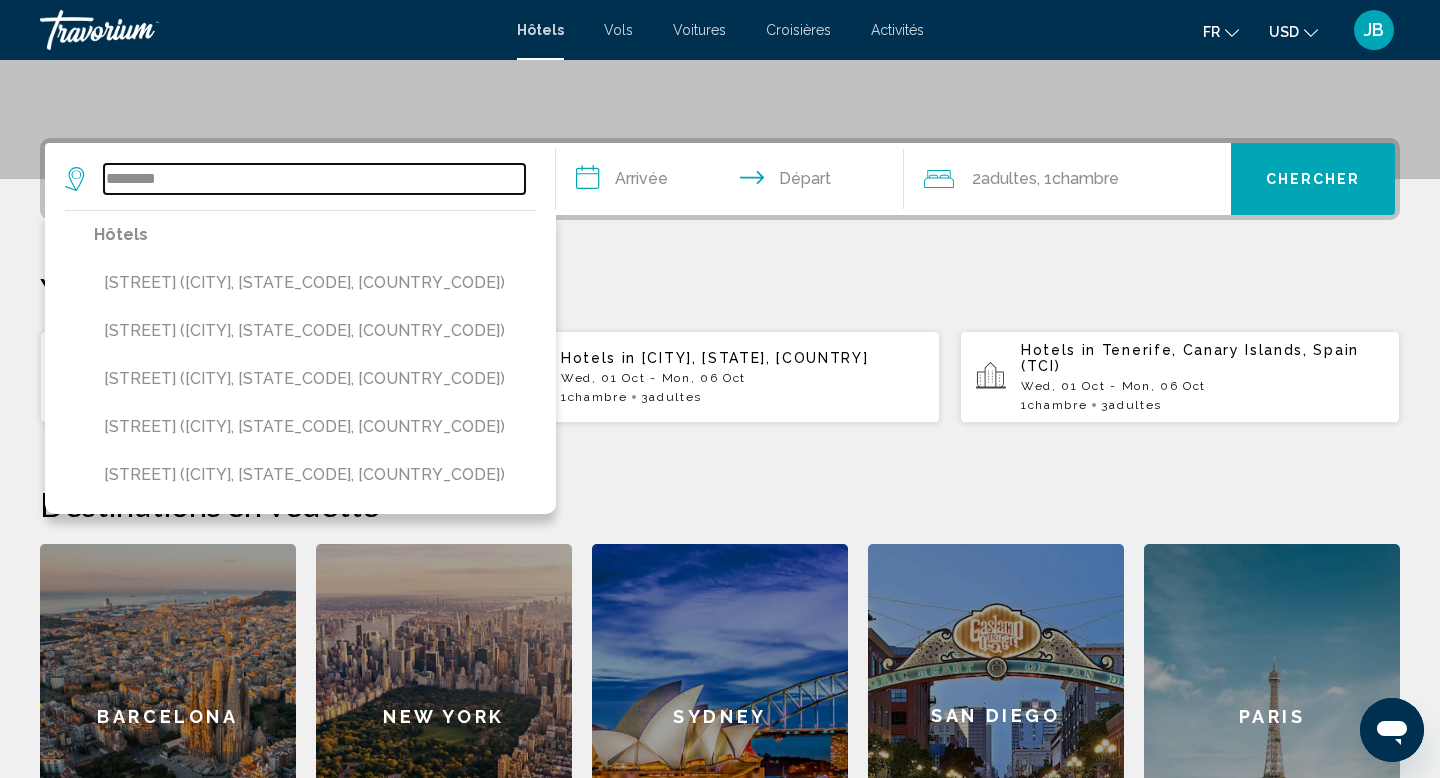 click on "*******" at bounding box center [314, 179] 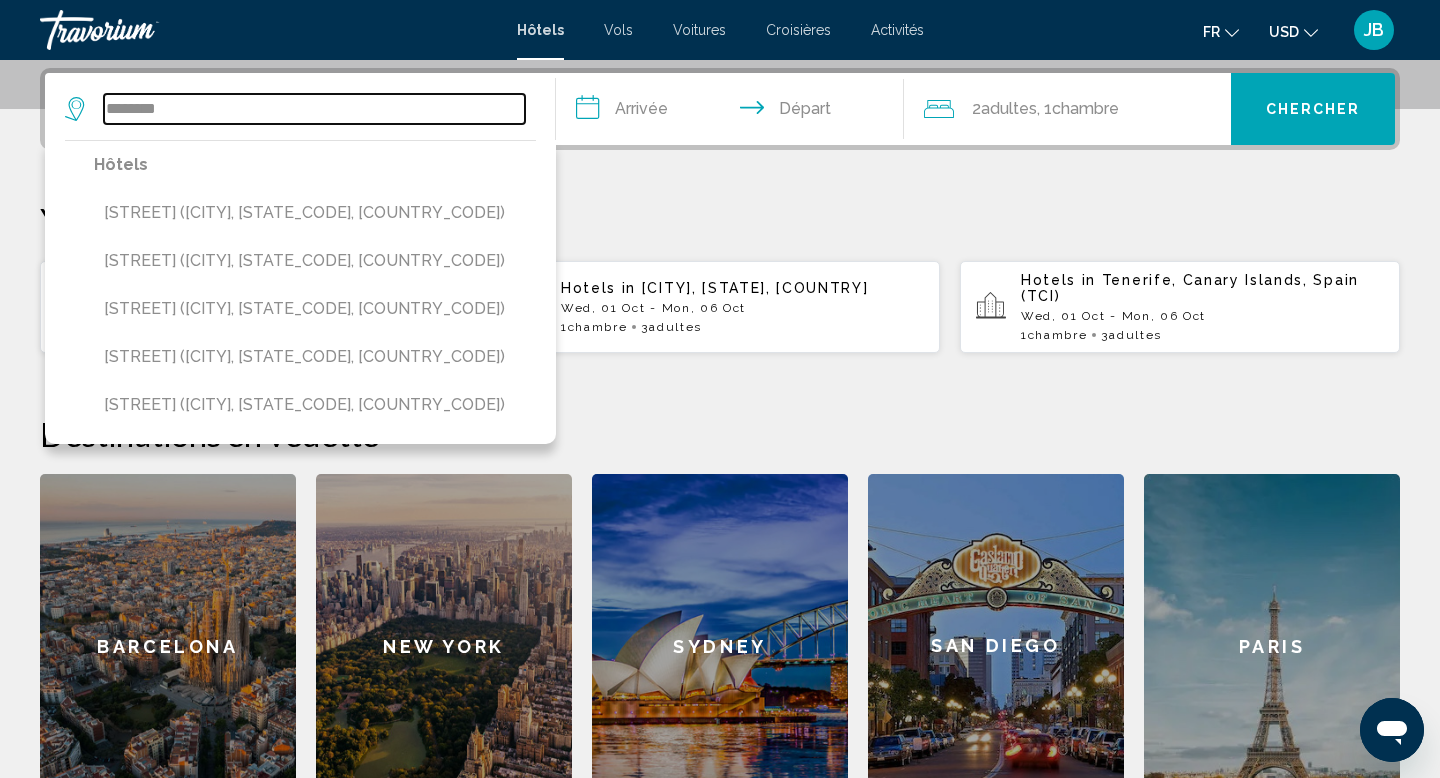 scroll, scrollTop: 494, scrollLeft: 0, axis: vertical 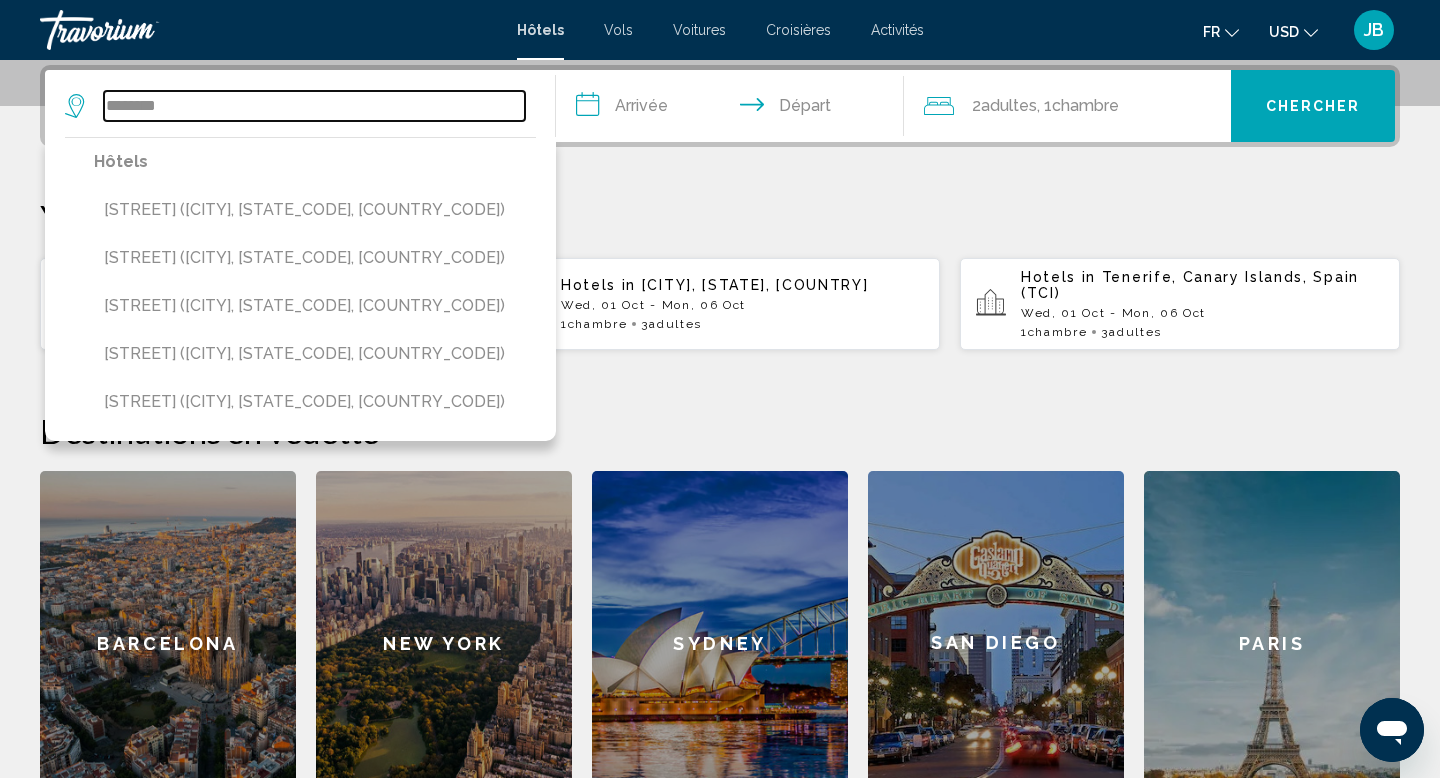 click on "*******" at bounding box center [314, 106] 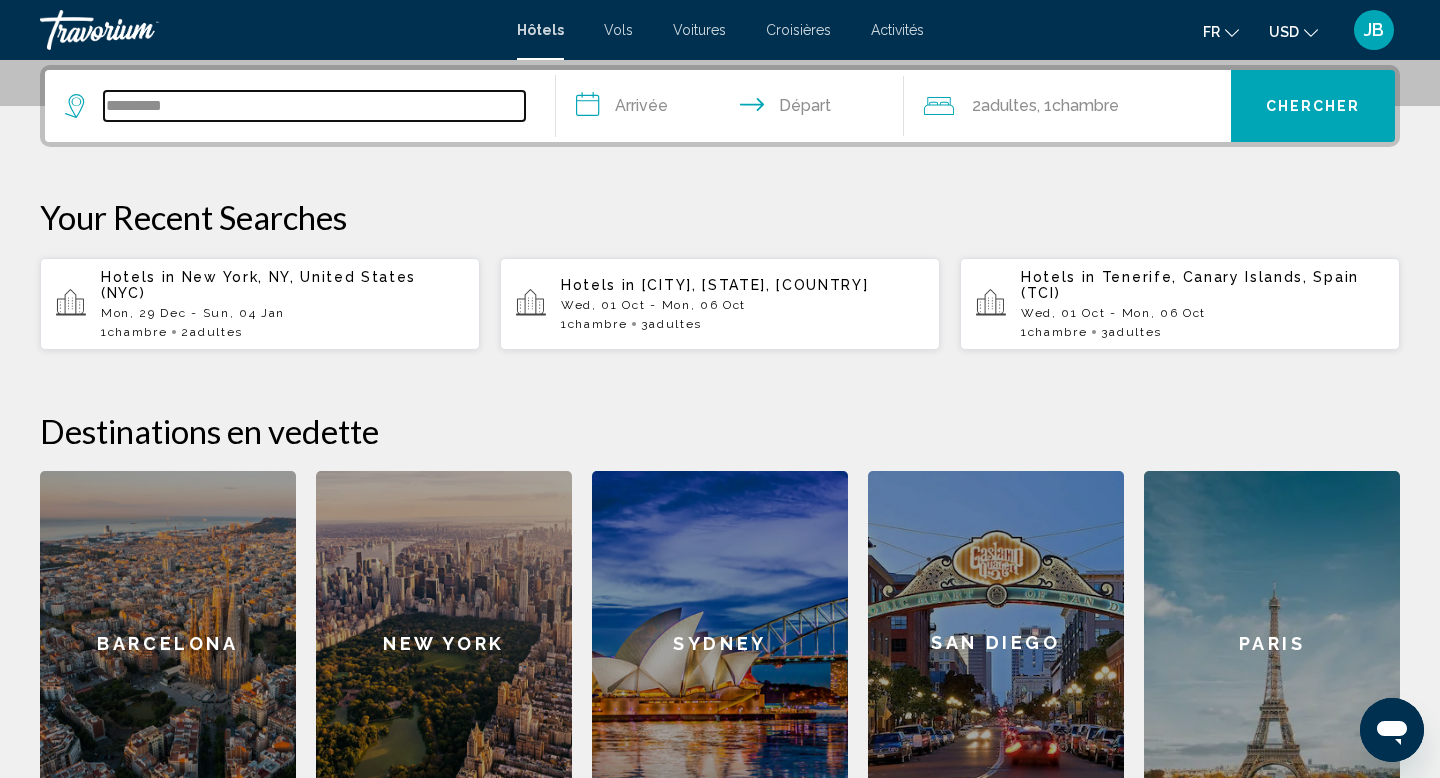 click on "********" at bounding box center (314, 106) 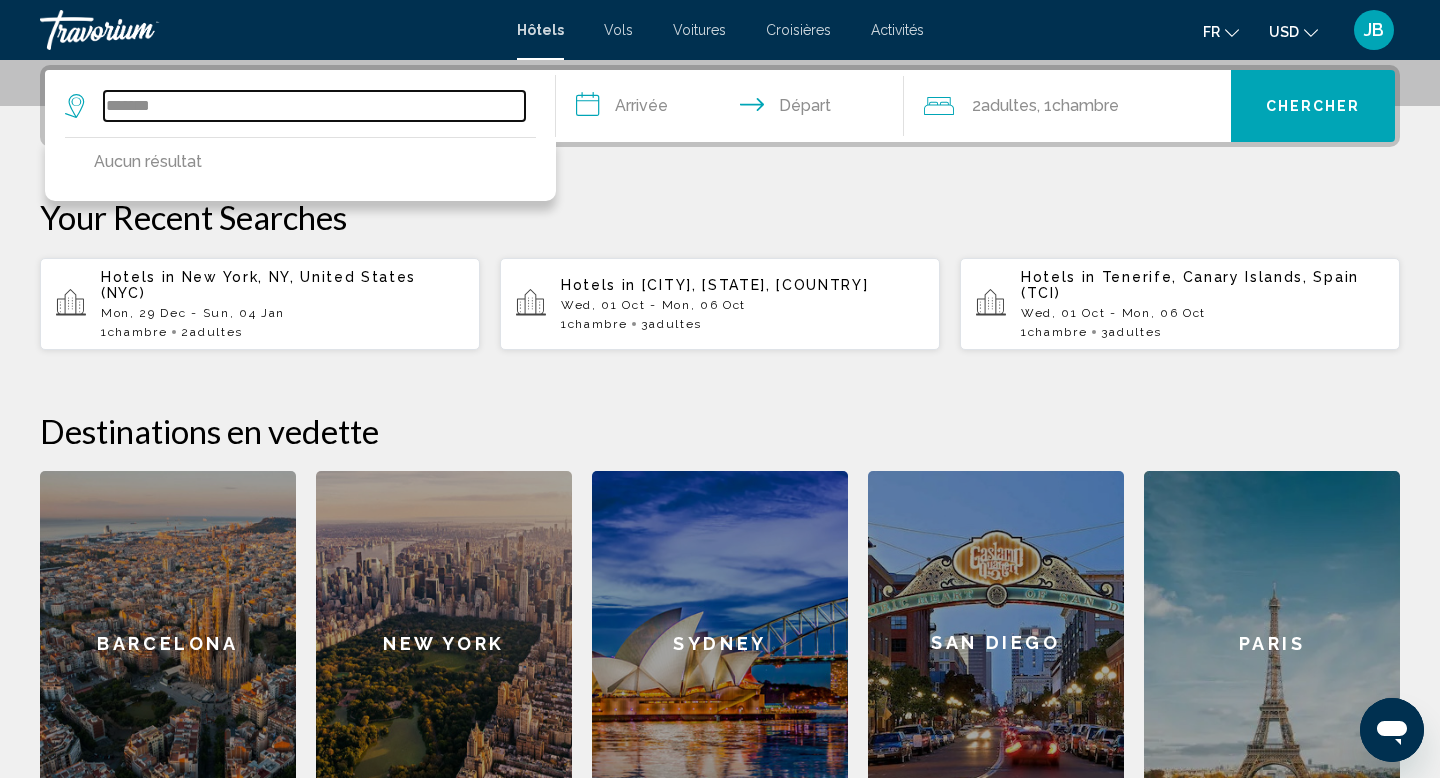 type on "*******" 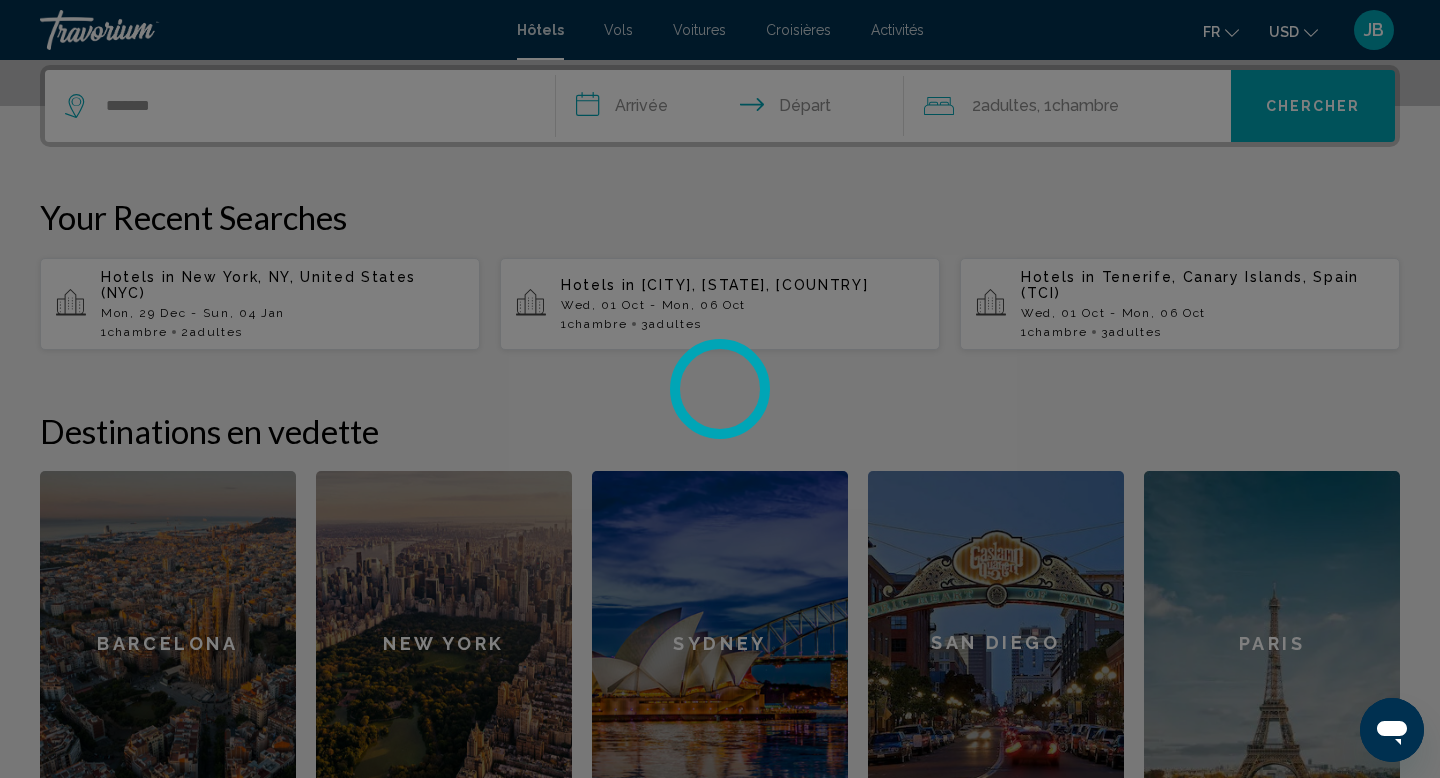 click at bounding box center [720, 389] 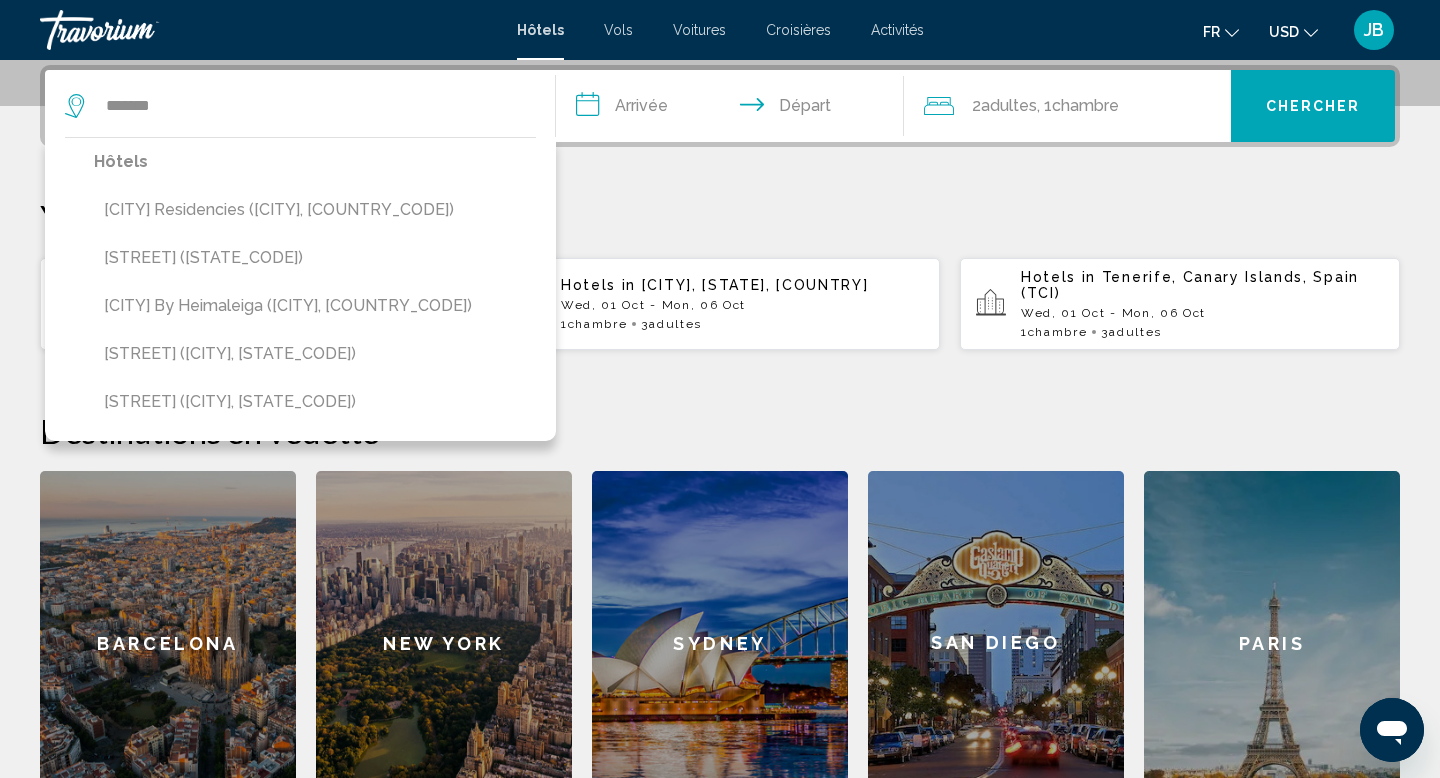 click on "**********" at bounding box center [734, 109] 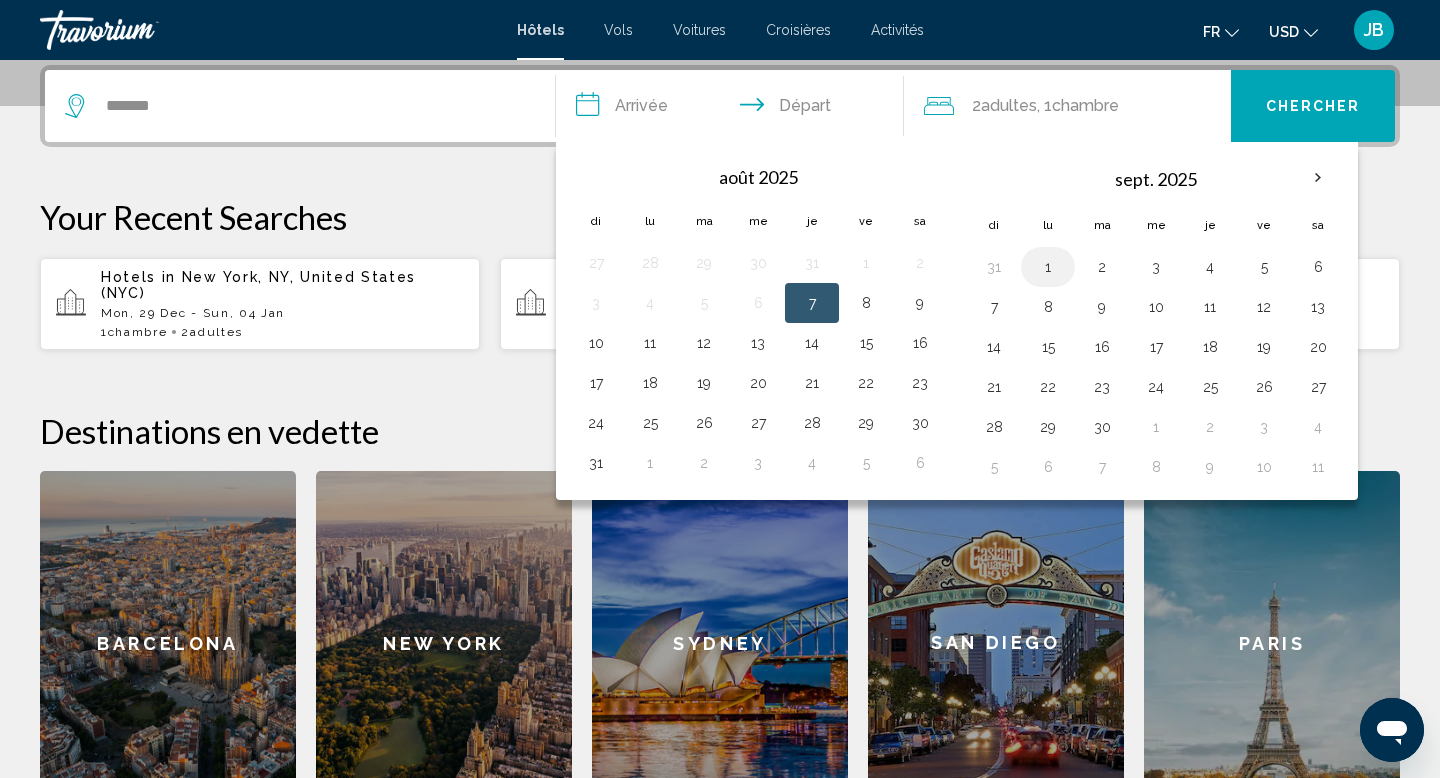 click on "1" at bounding box center [1048, 267] 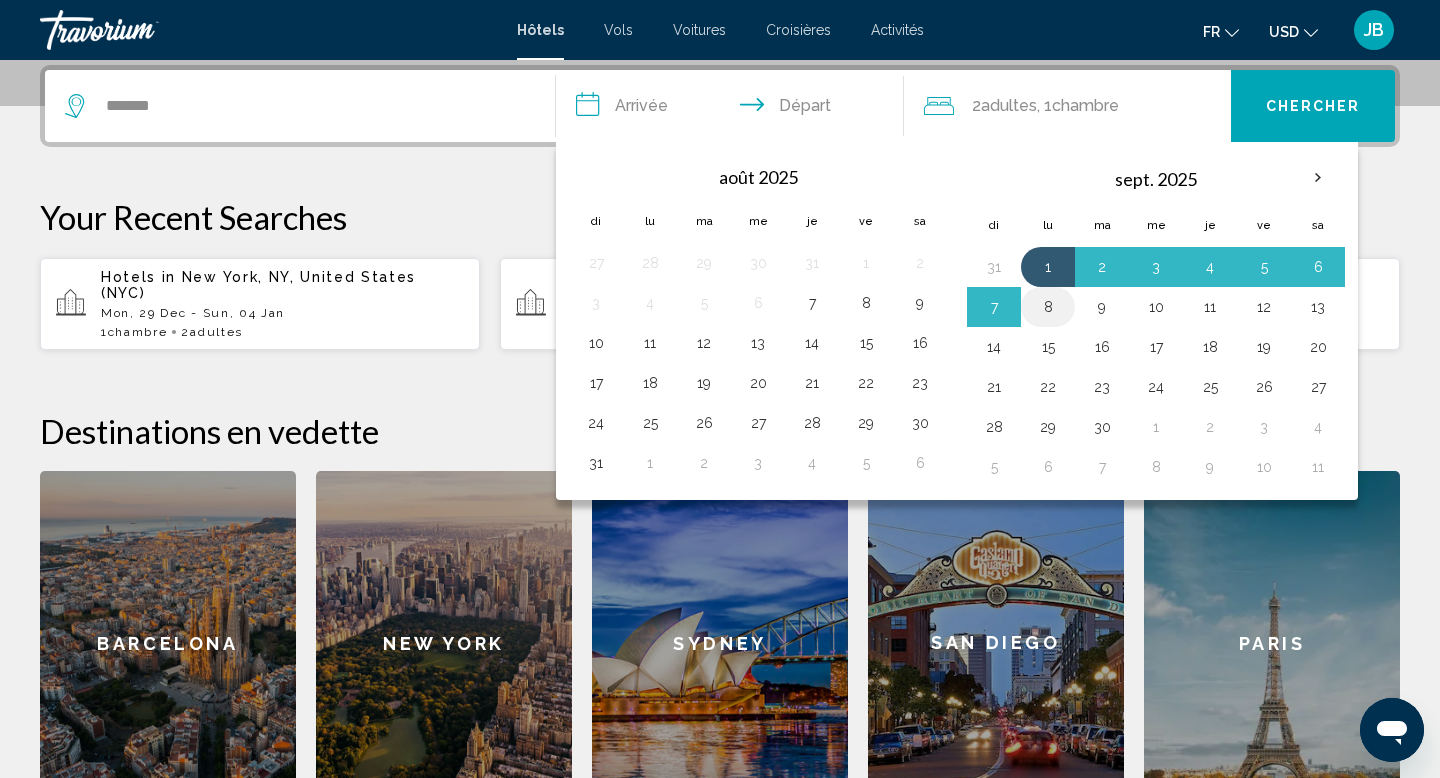 click on "8" at bounding box center [1048, 307] 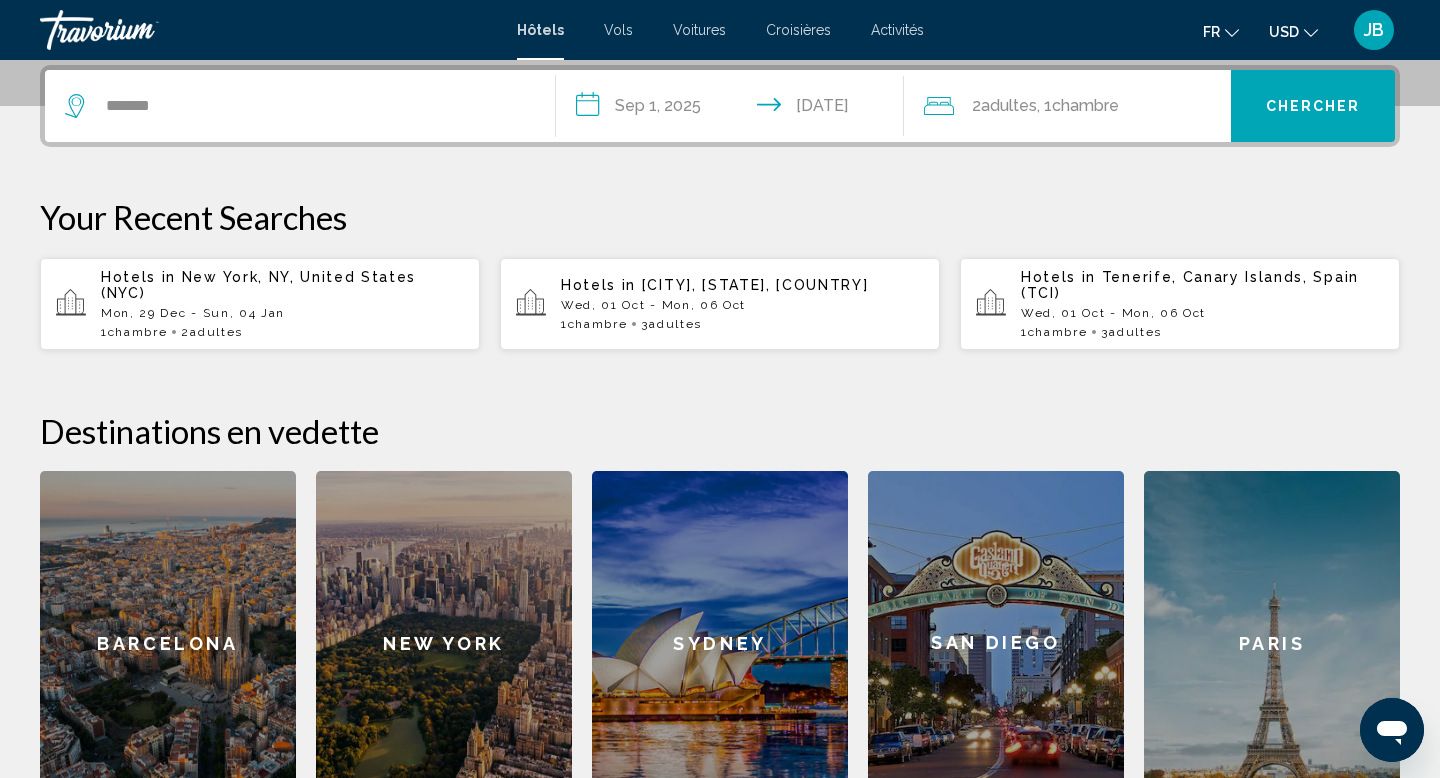 click on "2  Adulte Adultes , 1  Chambre pièces" 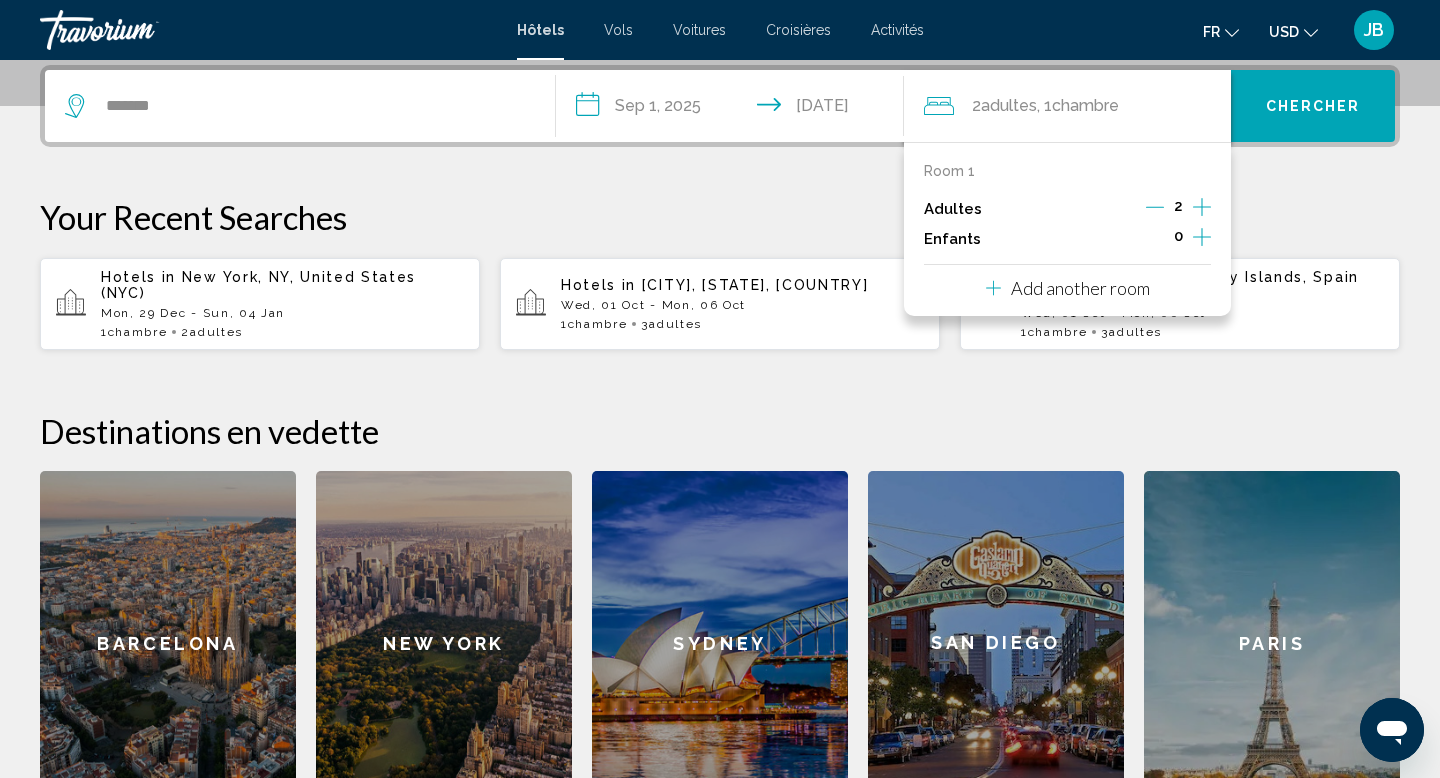 click 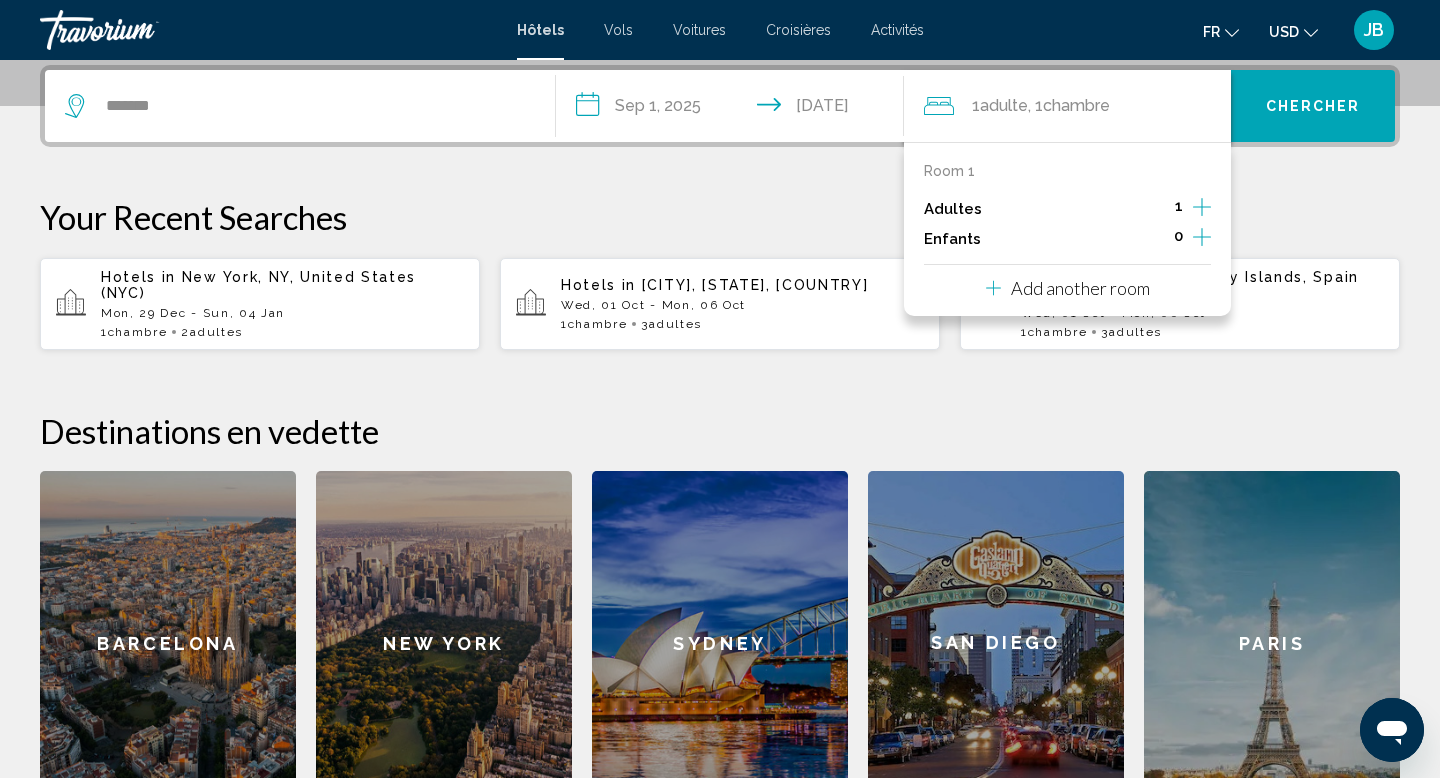 click on "**********" at bounding box center (720, 440) 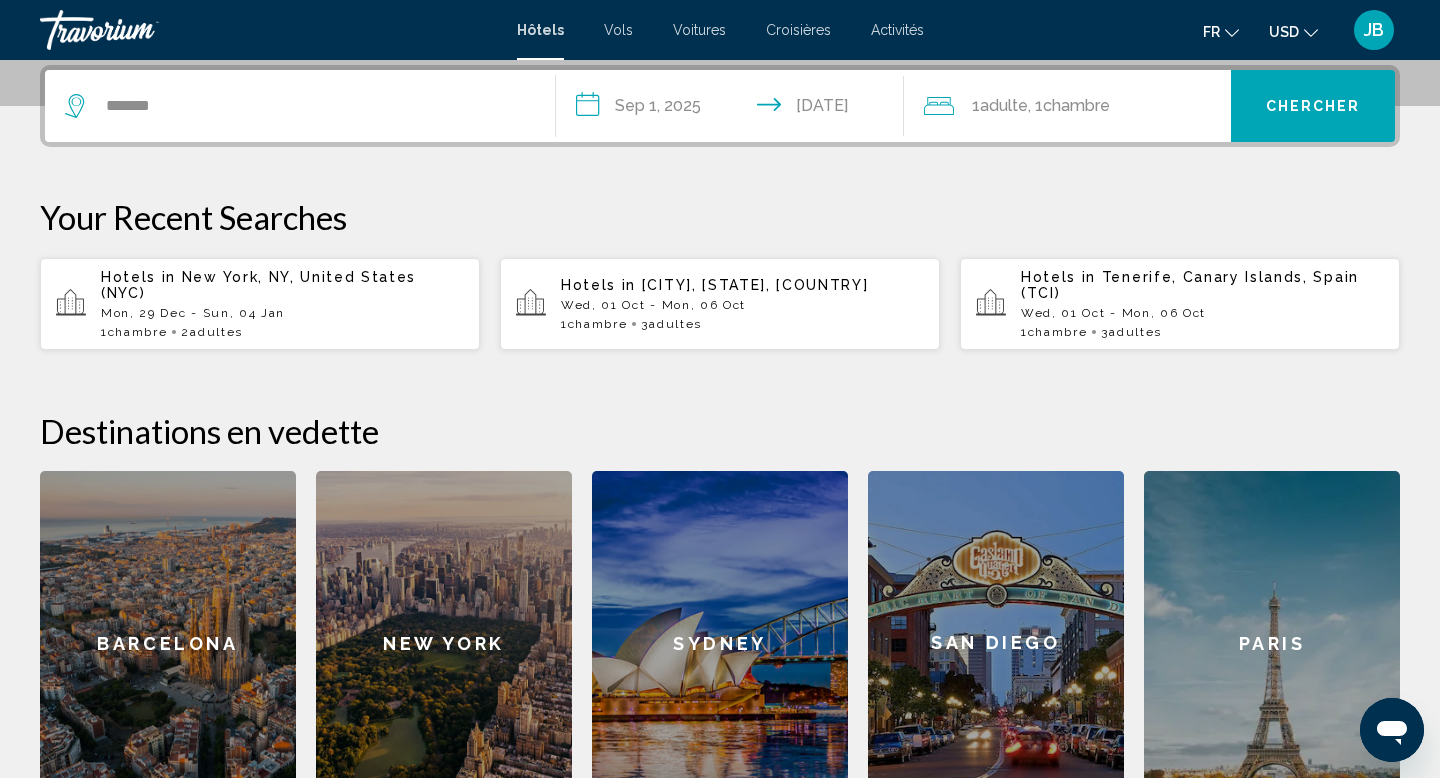 click on "Chercher" at bounding box center [1313, 106] 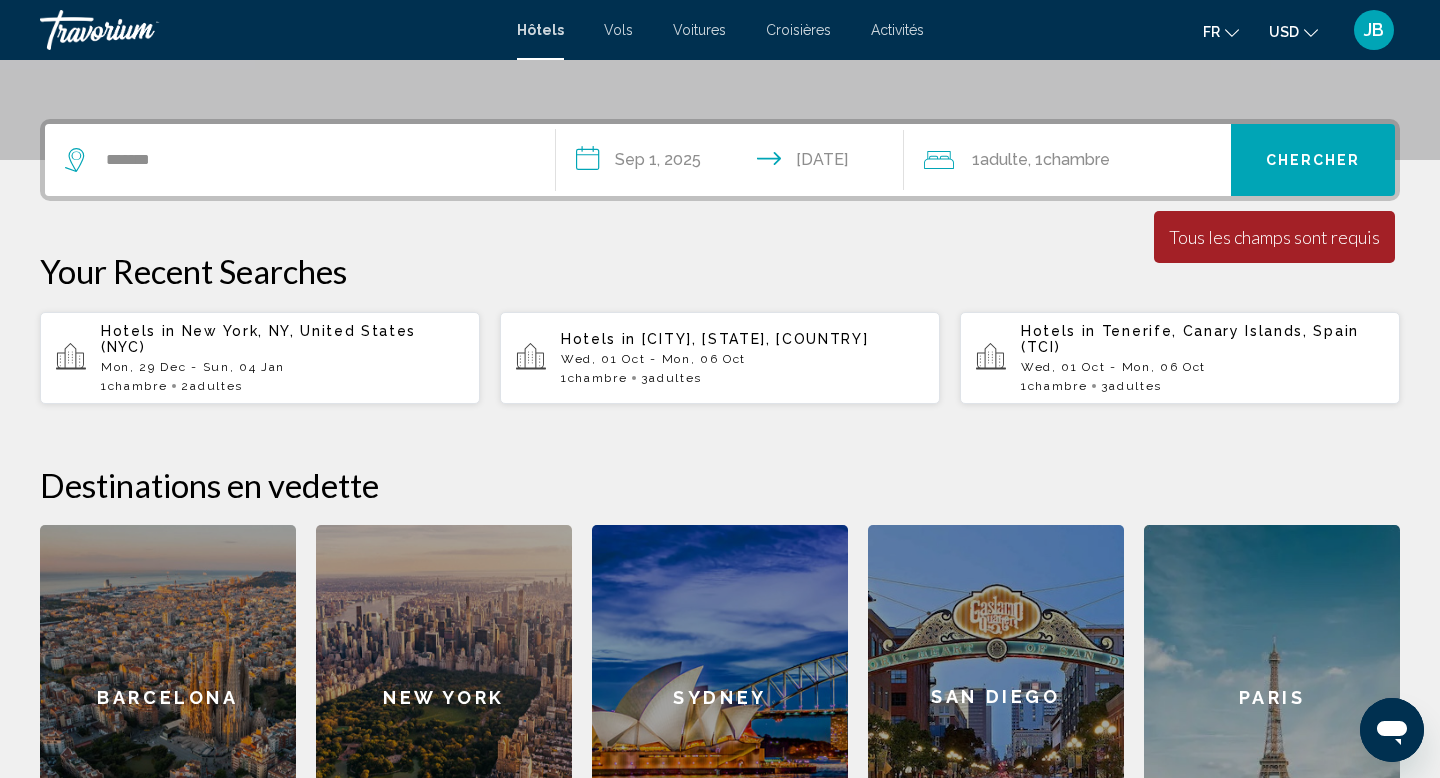 click on "*******" at bounding box center (300, 160) 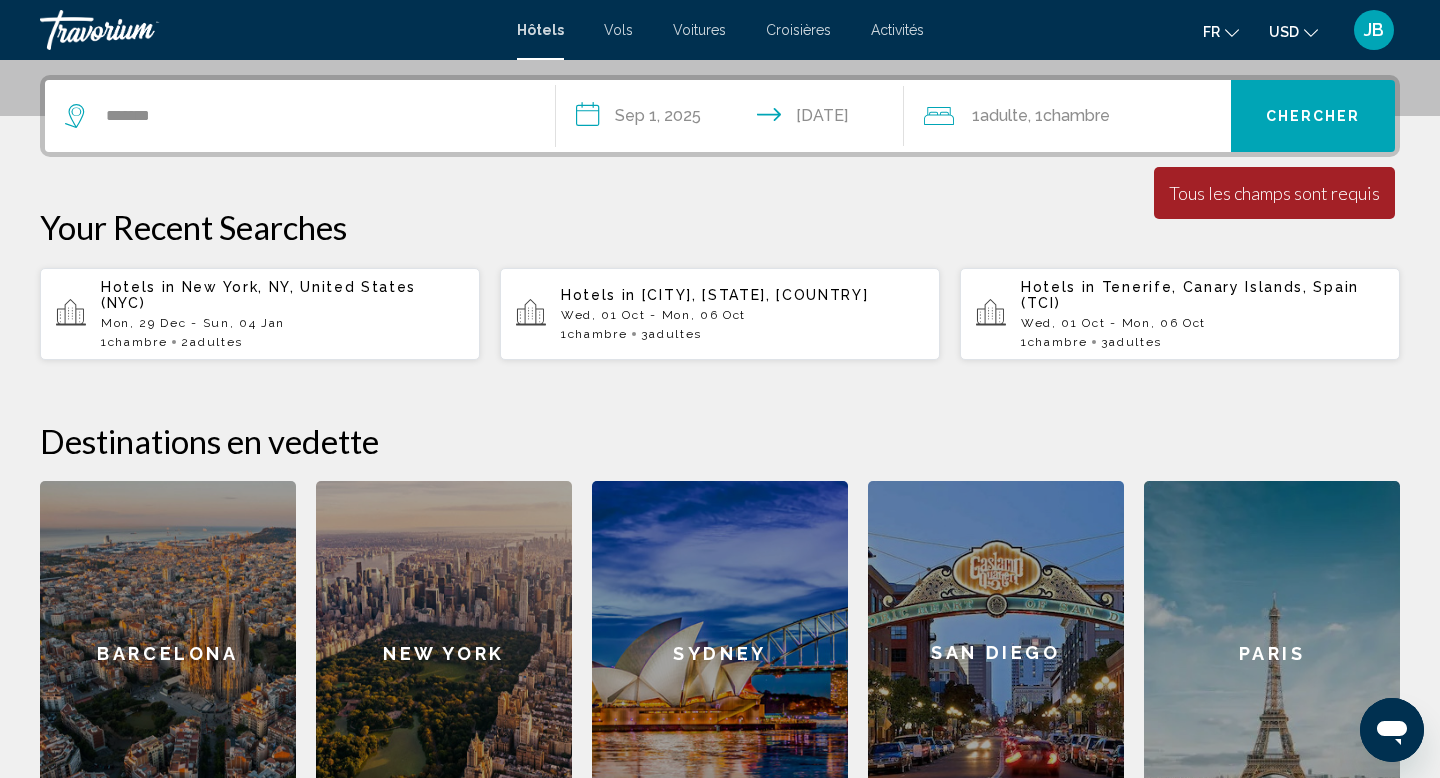 scroll, scrollTop: 494, scrollLeft: 0, axis: vertical 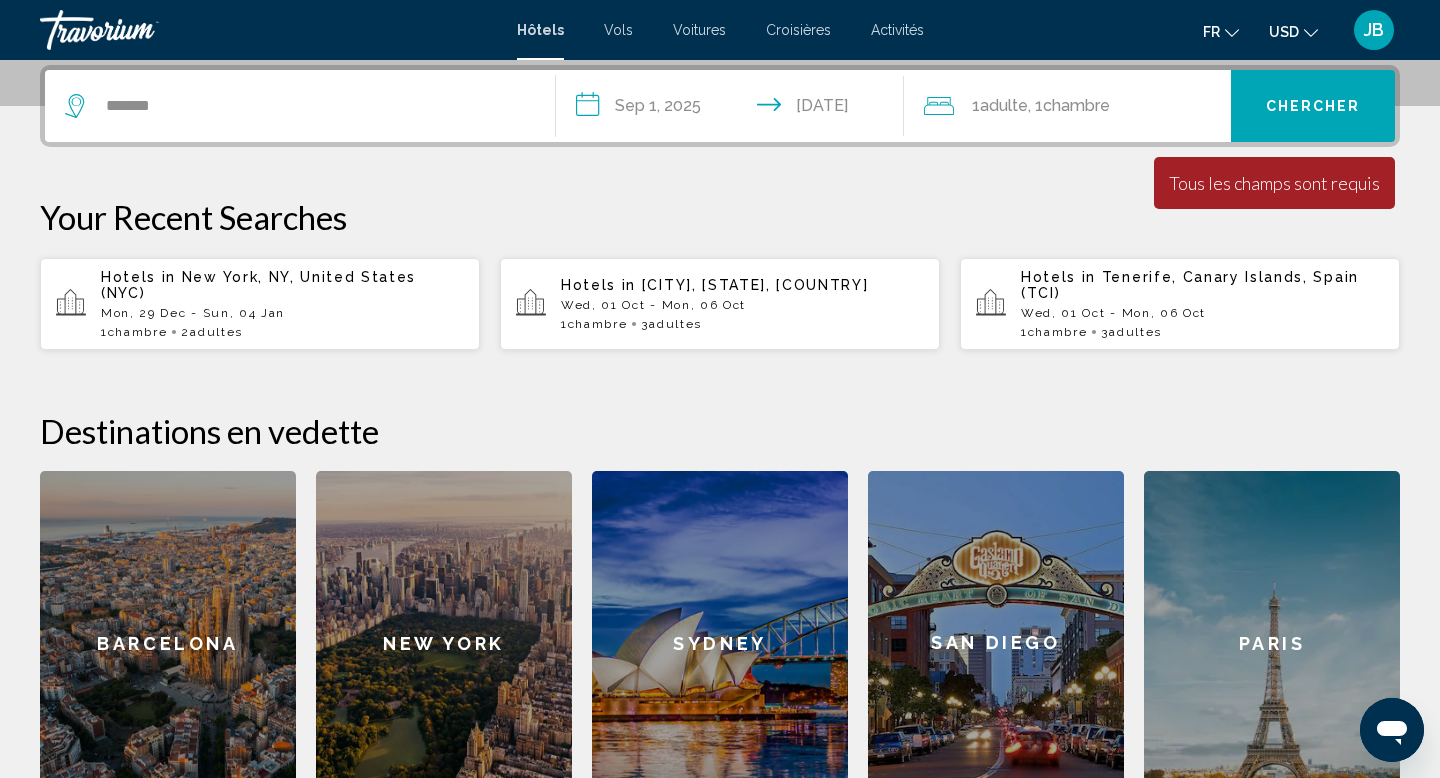 click on "Chercher" at bounding box center [1313, 107] 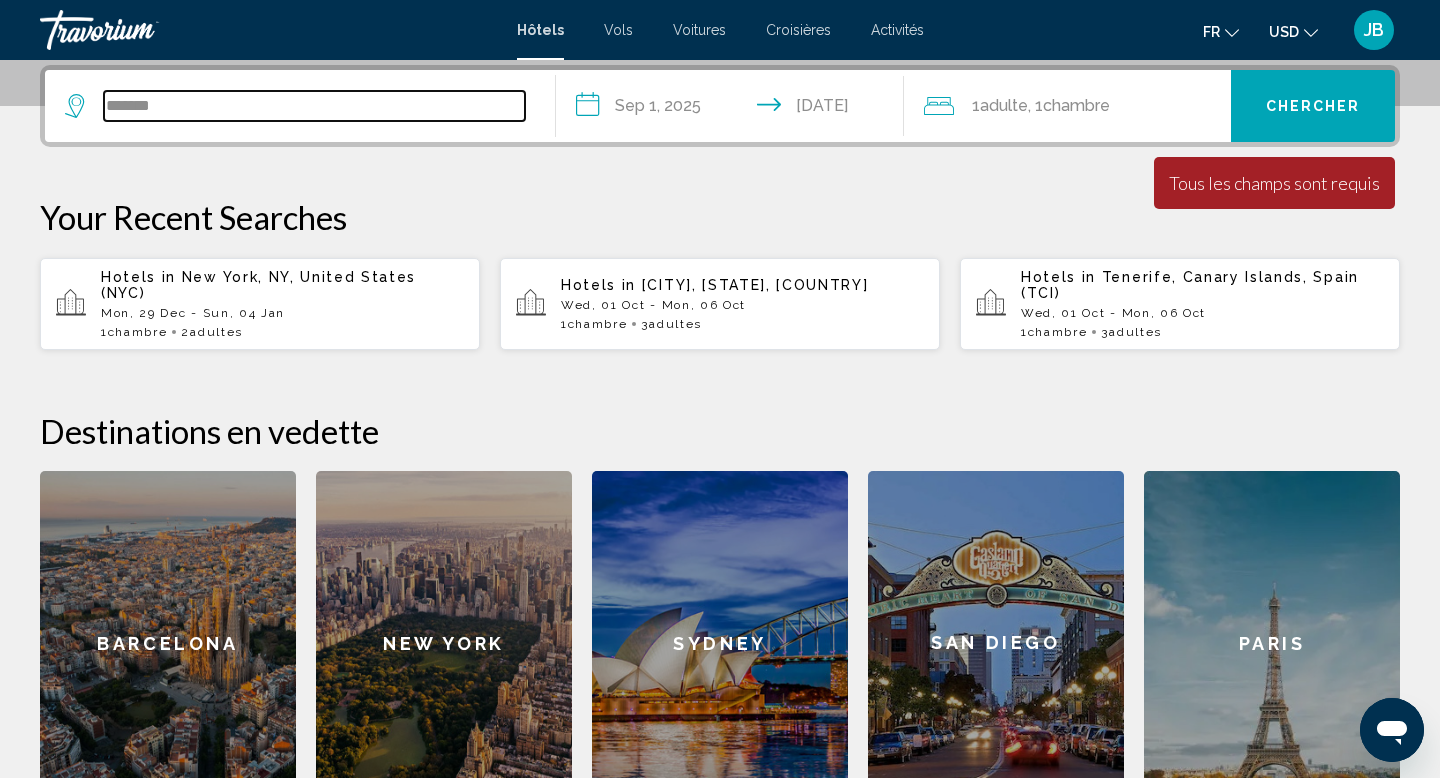 click on "*******" at bounding box center (314, 106) 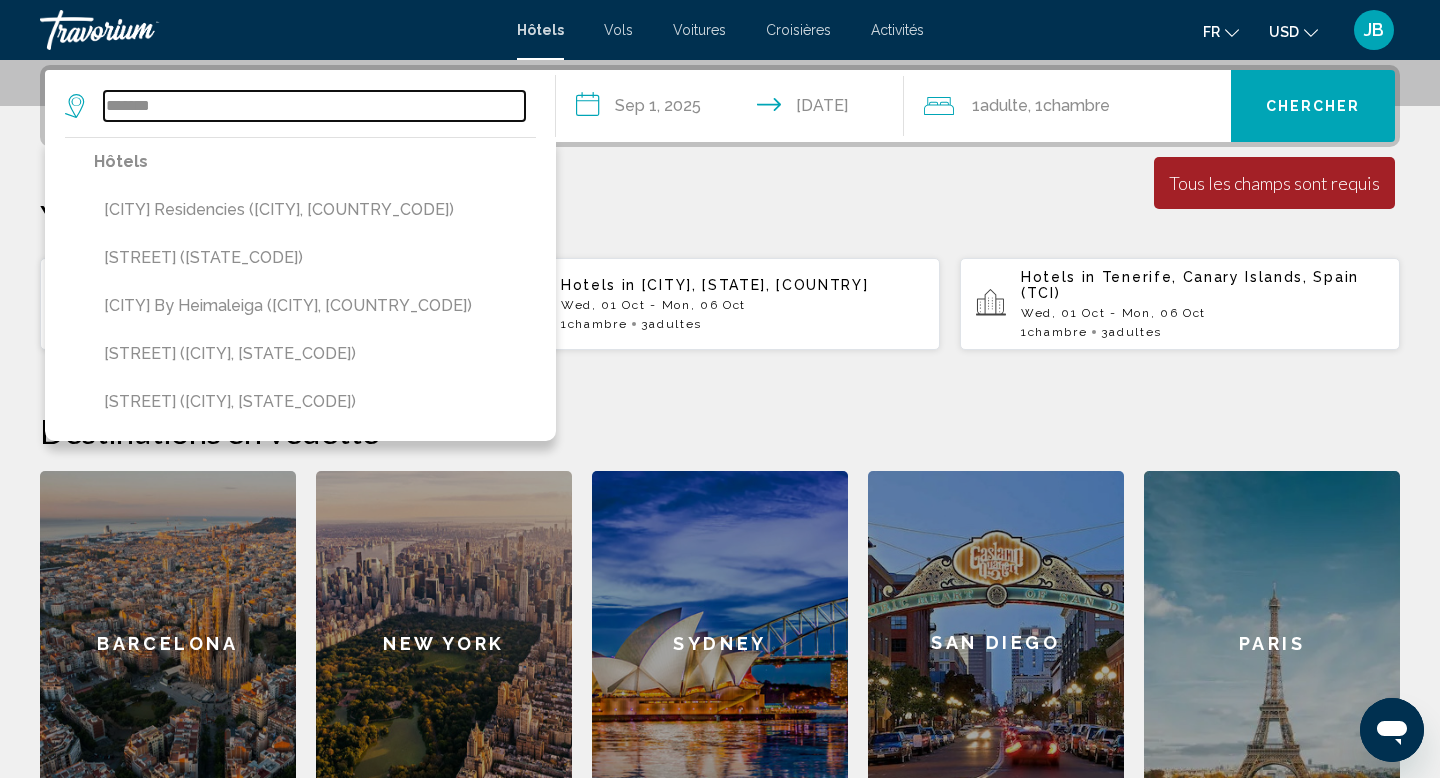 click on "*******" at bounding box center (314, 106) 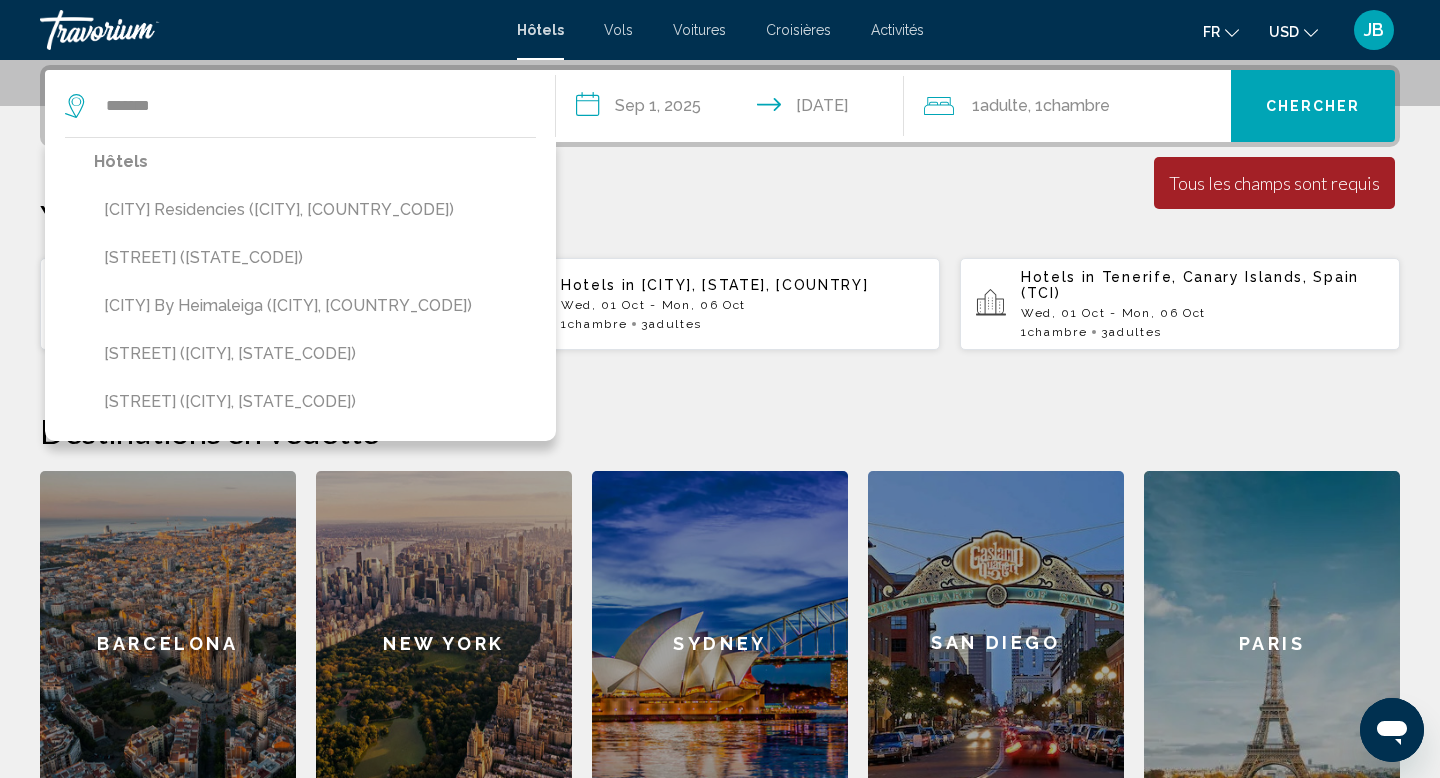 click on "**********" at bounding box center (720, 440) 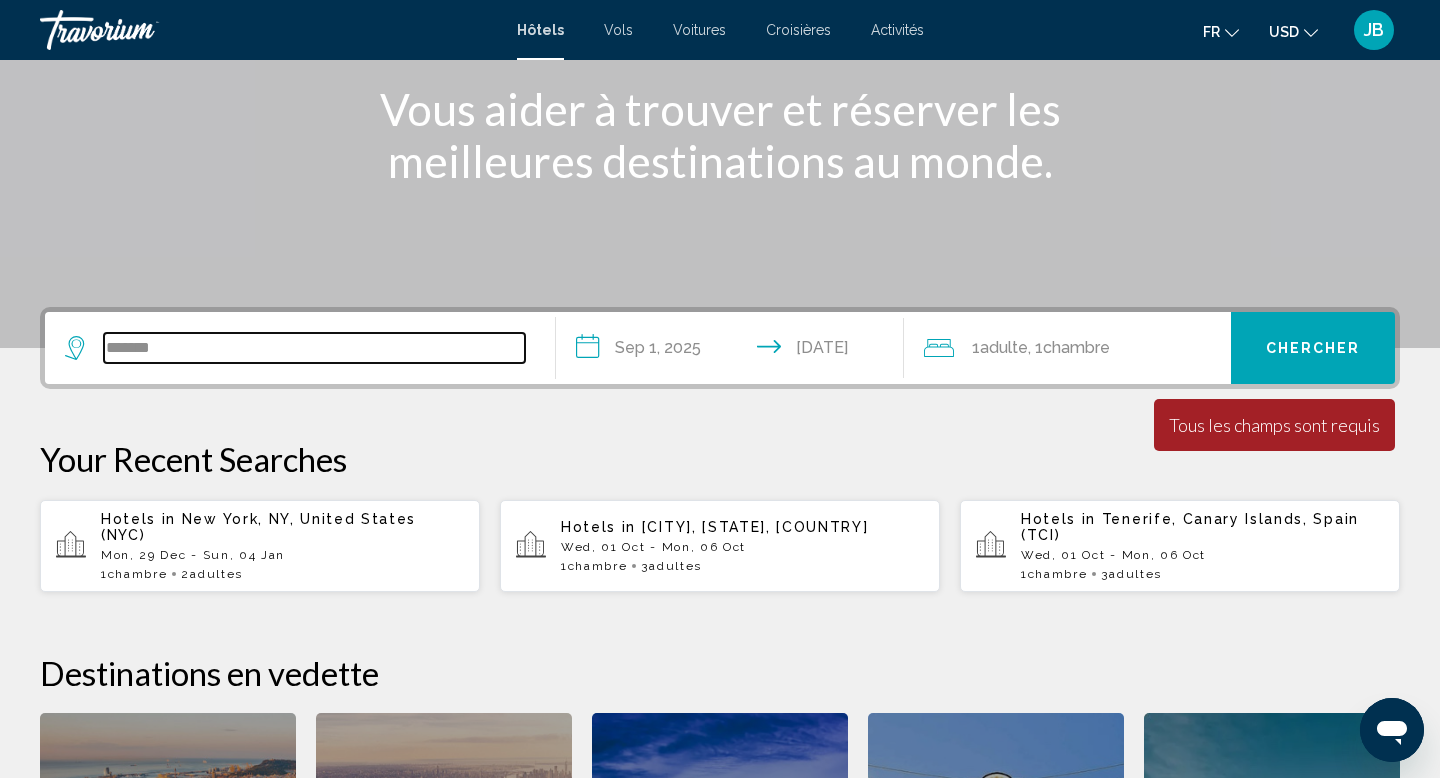 click on "*******" at bounding box center [314, 348] 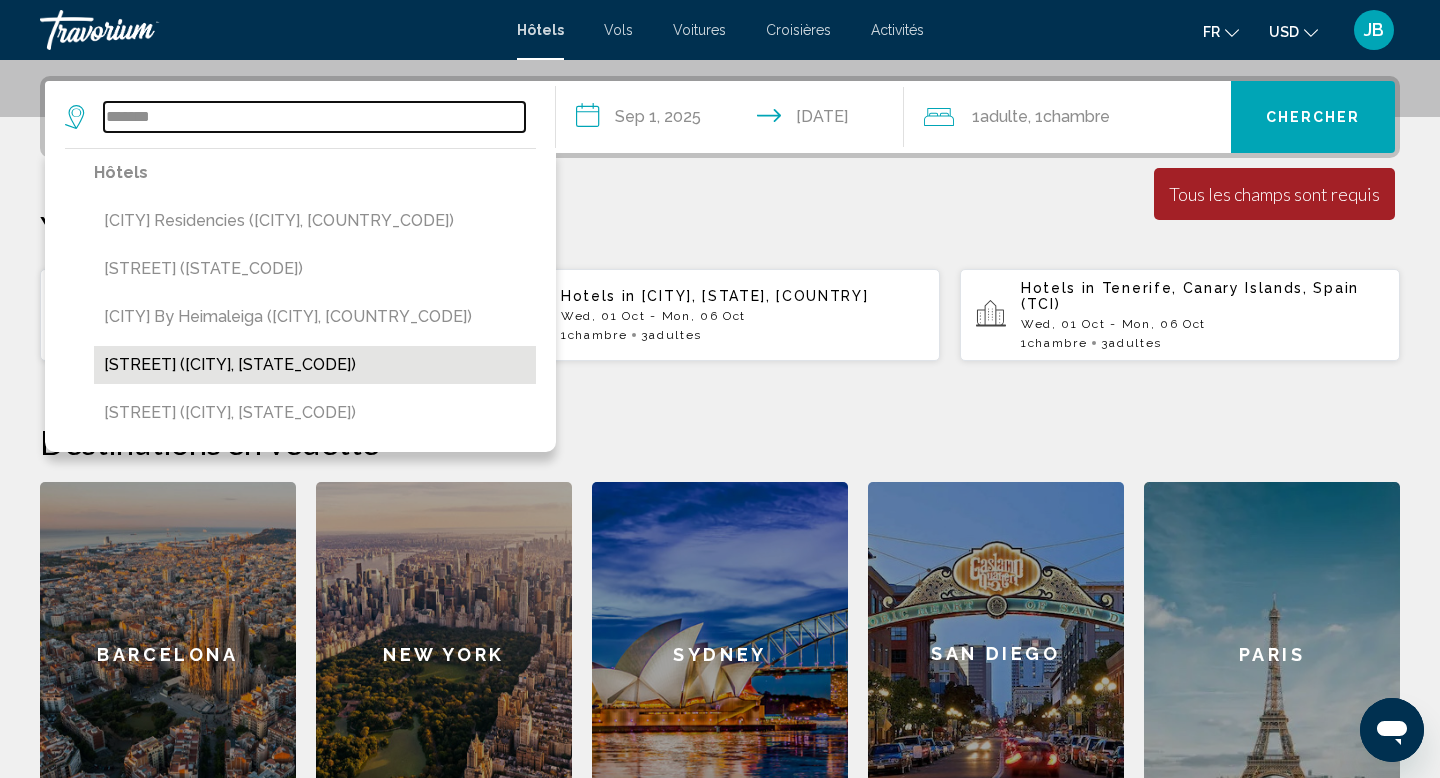 scroll, scrollTop: 463, scrollLeft: 0, axis: vertical 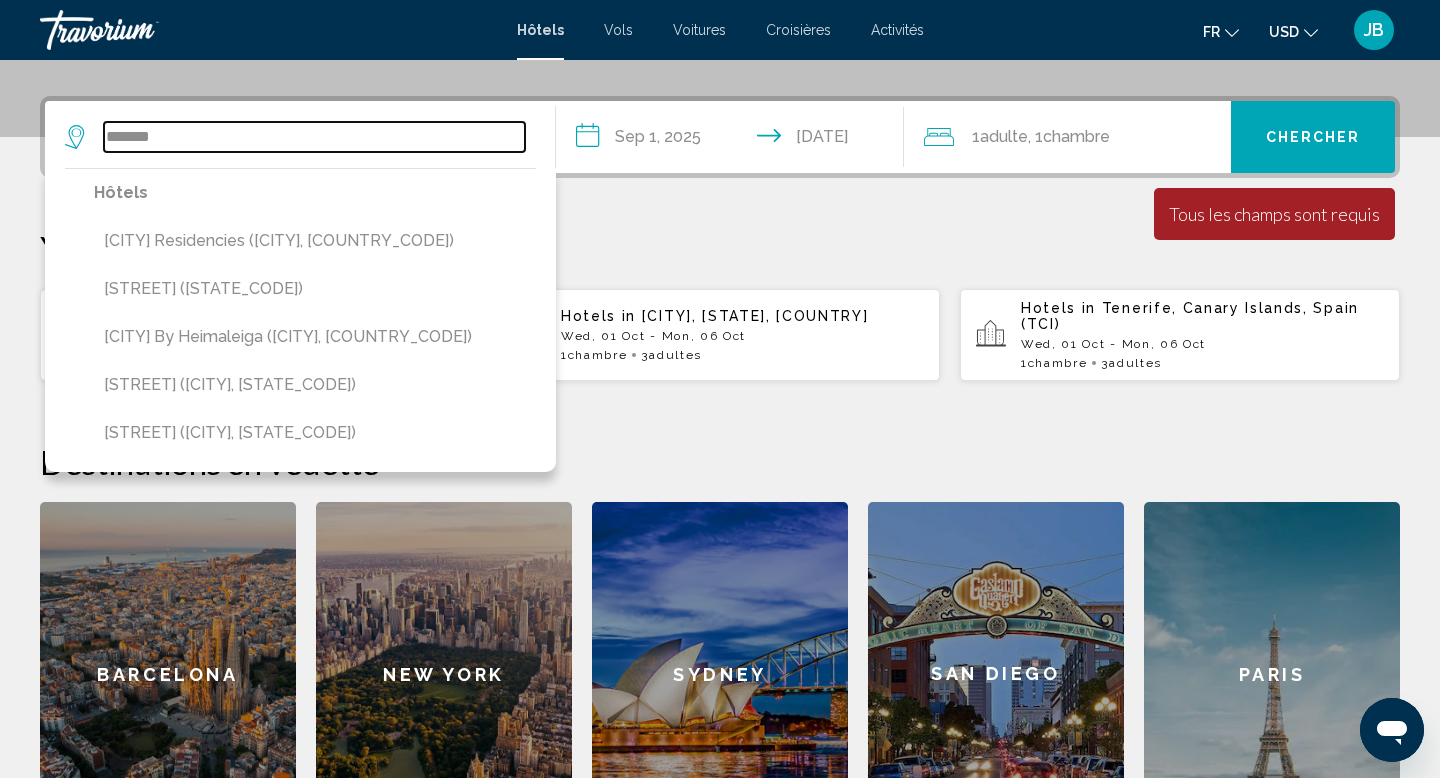 click on "*******" at bounding box center [314, 137] 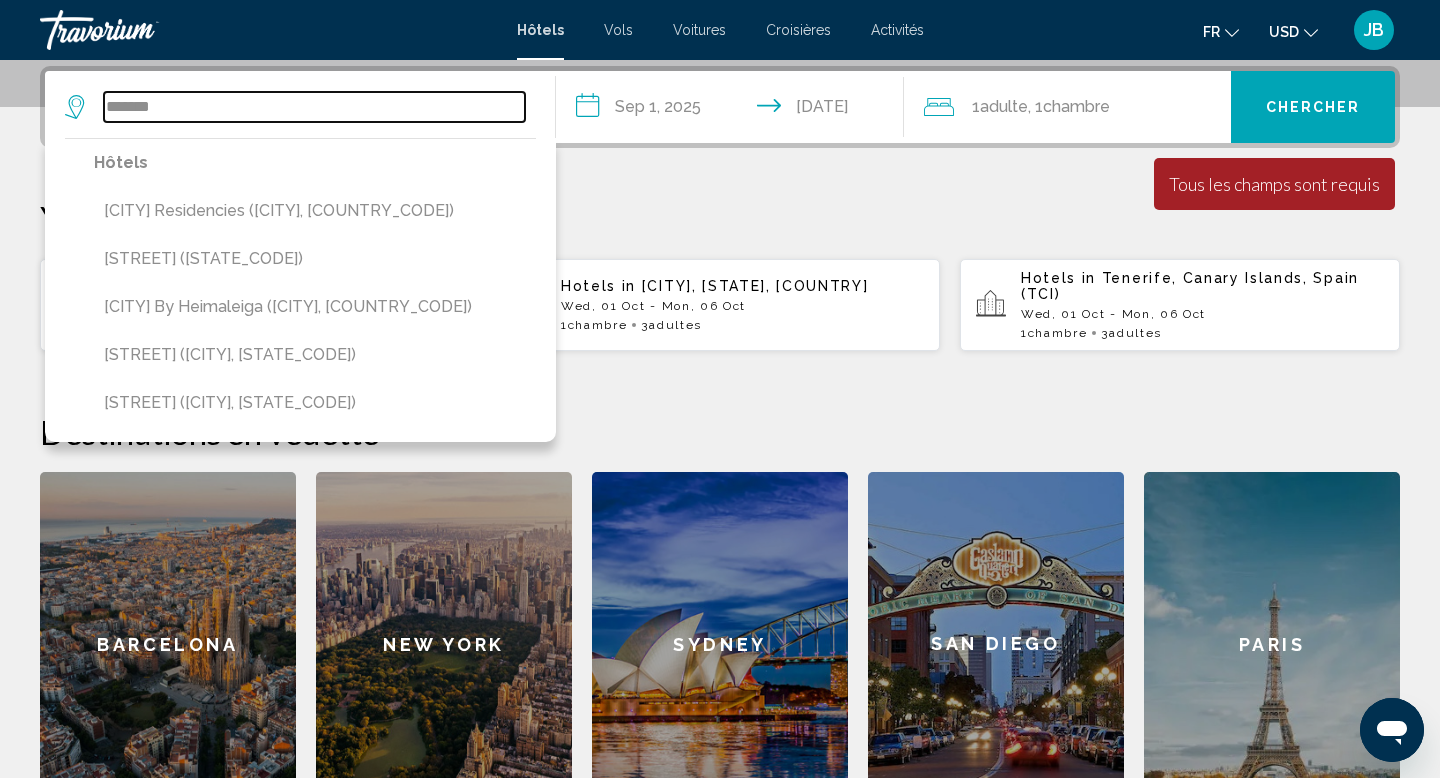 scroll, scrollTop: 494, scrollLeft: 0, axis: vertical 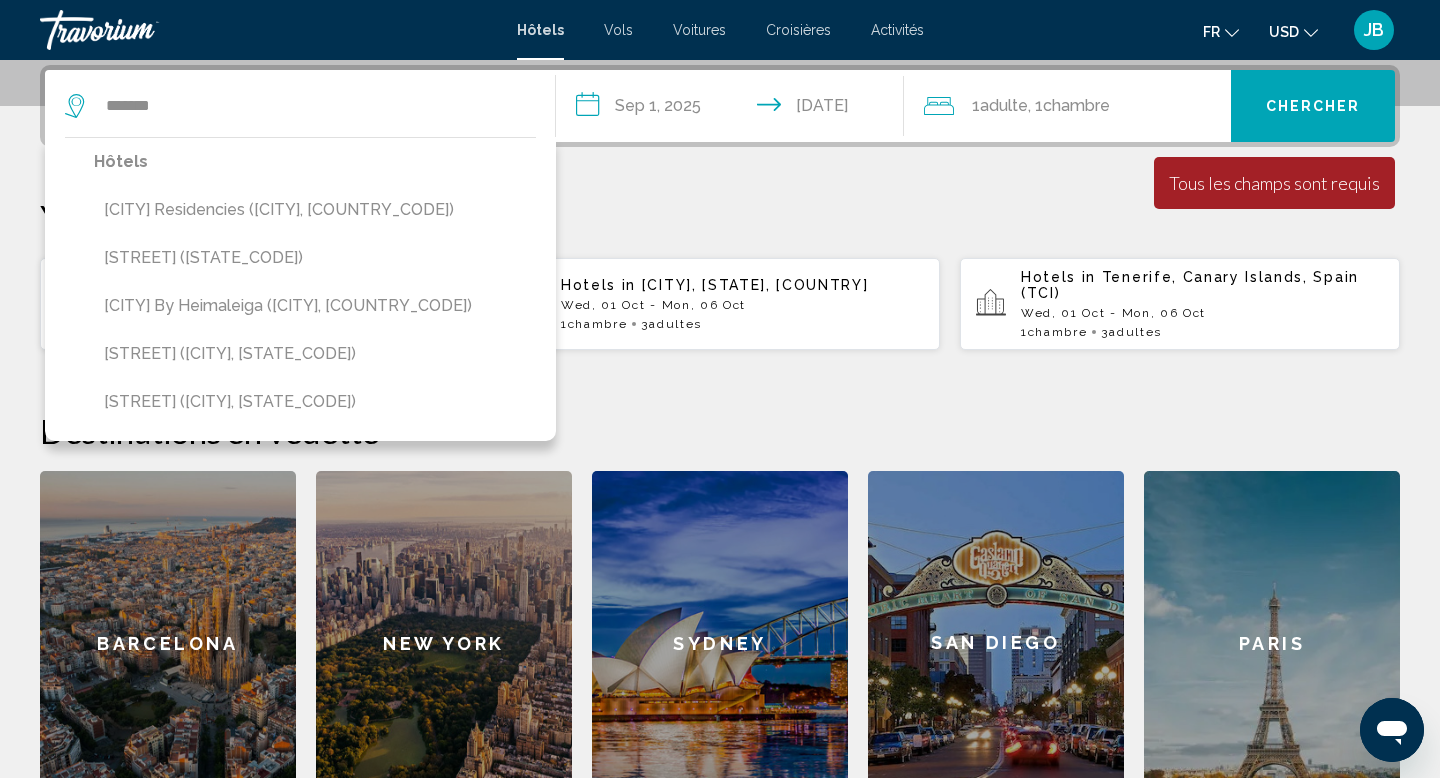 click on "Hôtels" at bounding box center [315, 162] 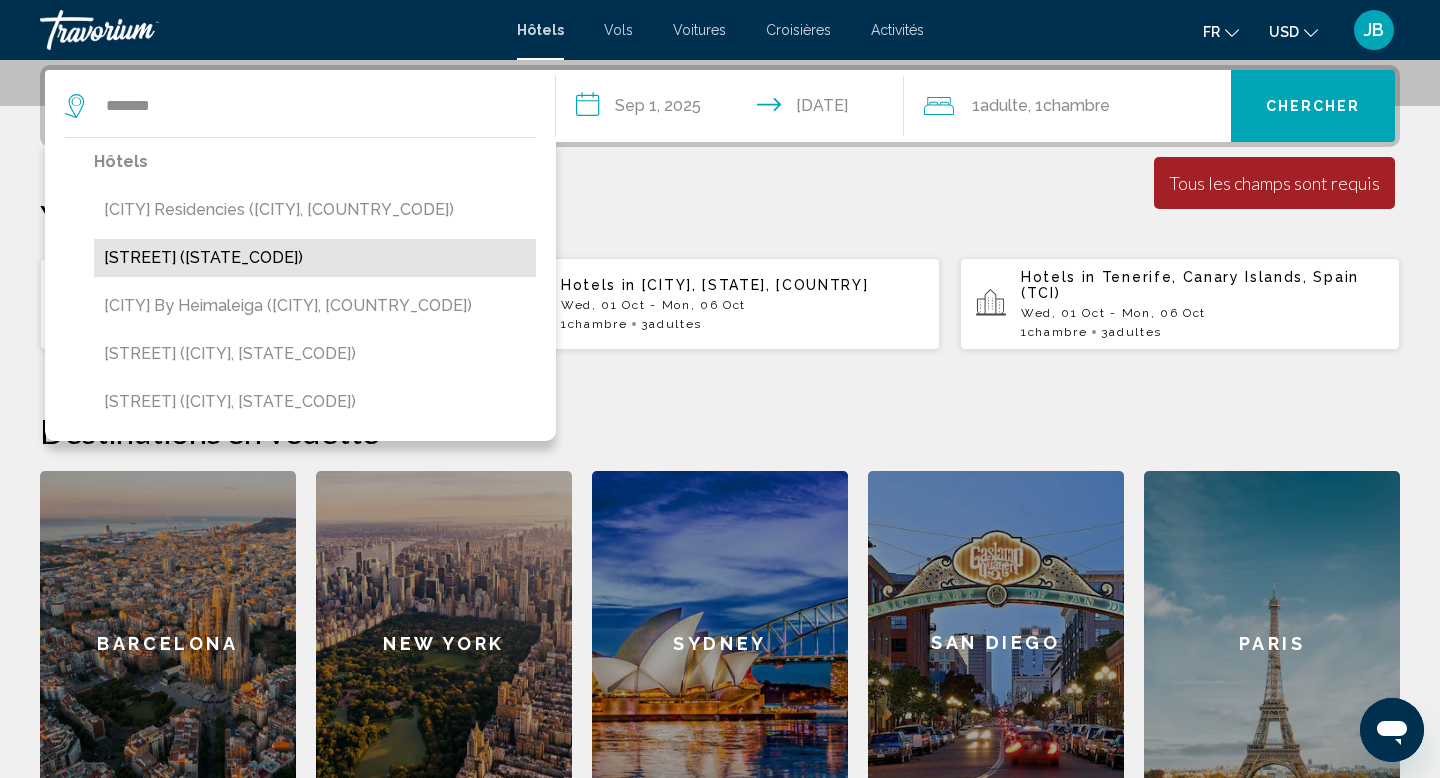click on "[STREET] ([STATE_CODE])" at bounding box center [315, 258] 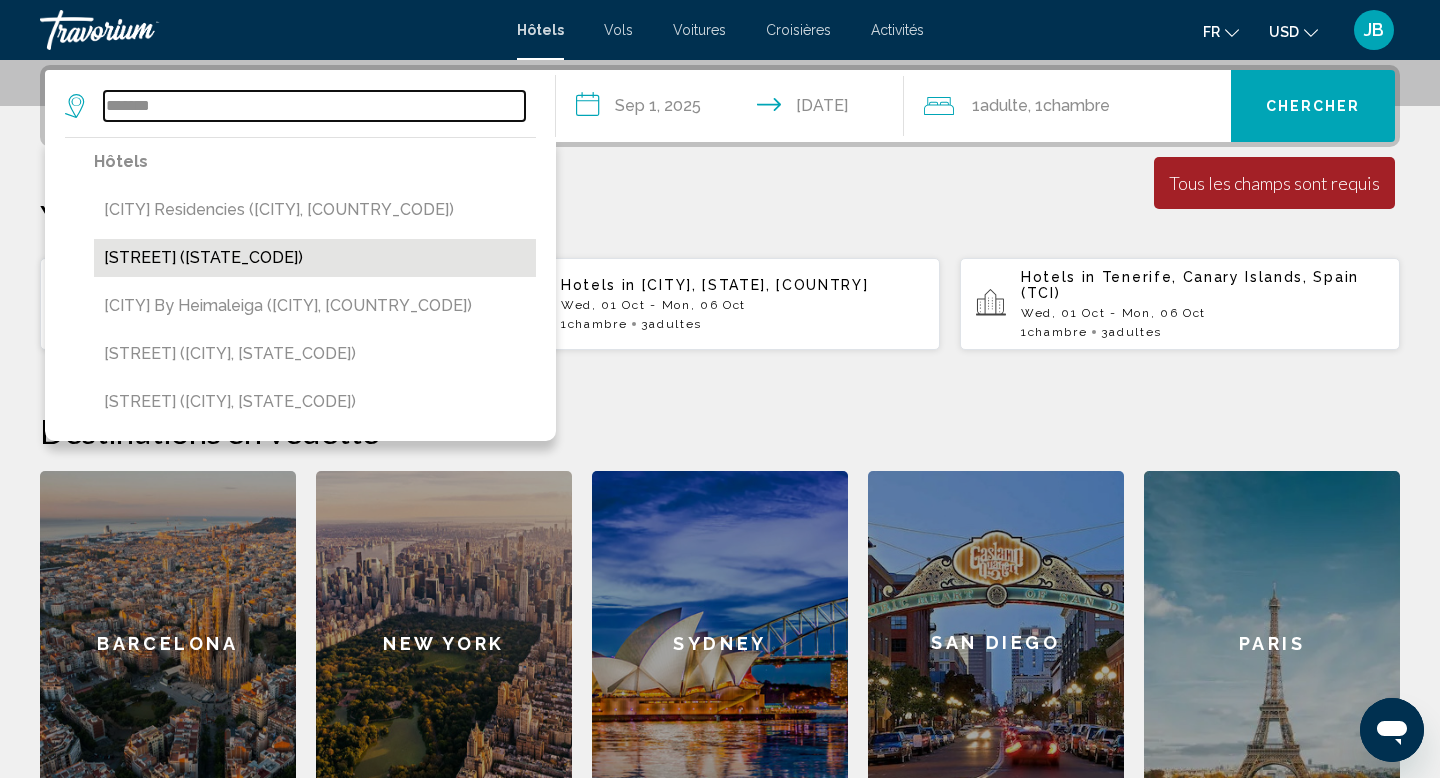 type on "**********" 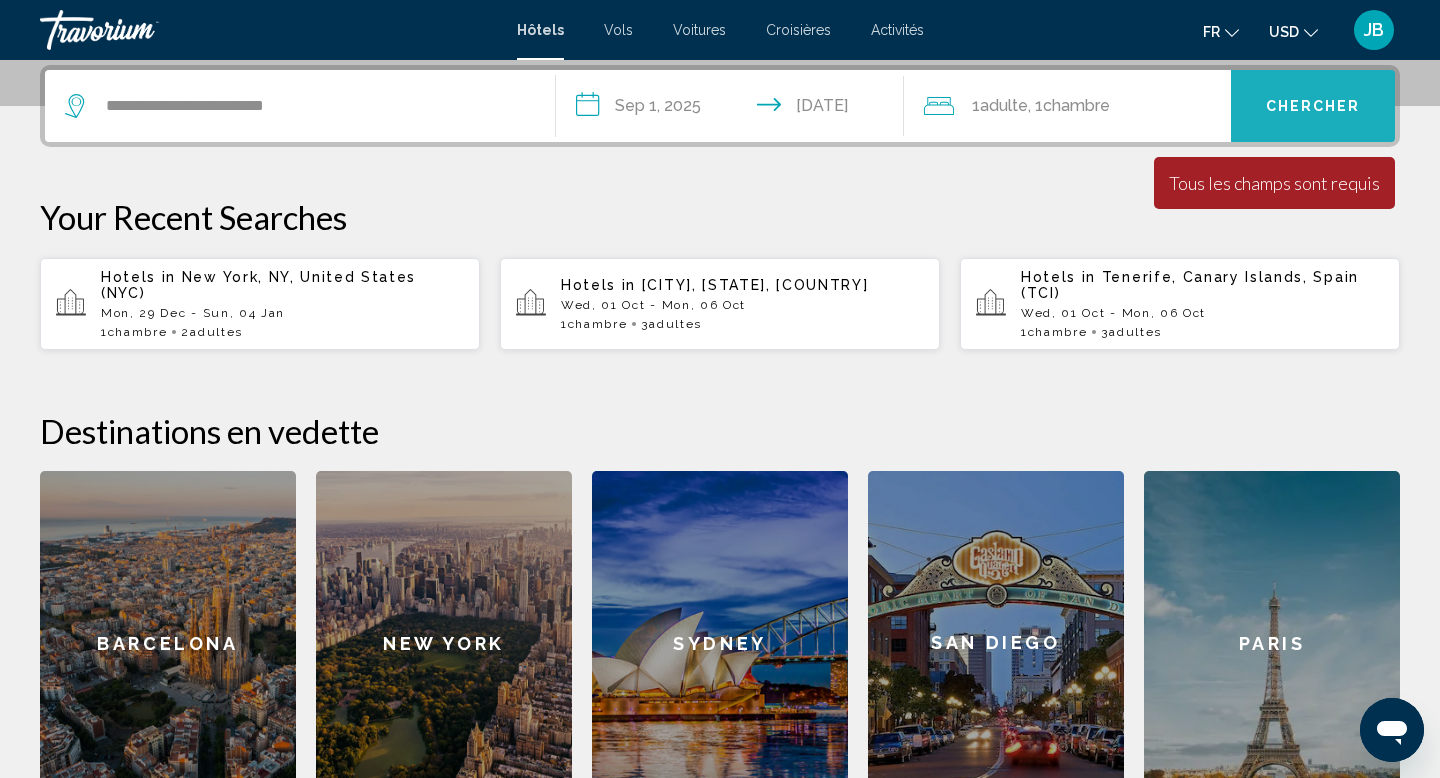 click on "Chercher" at bounding box center (1313, 107) 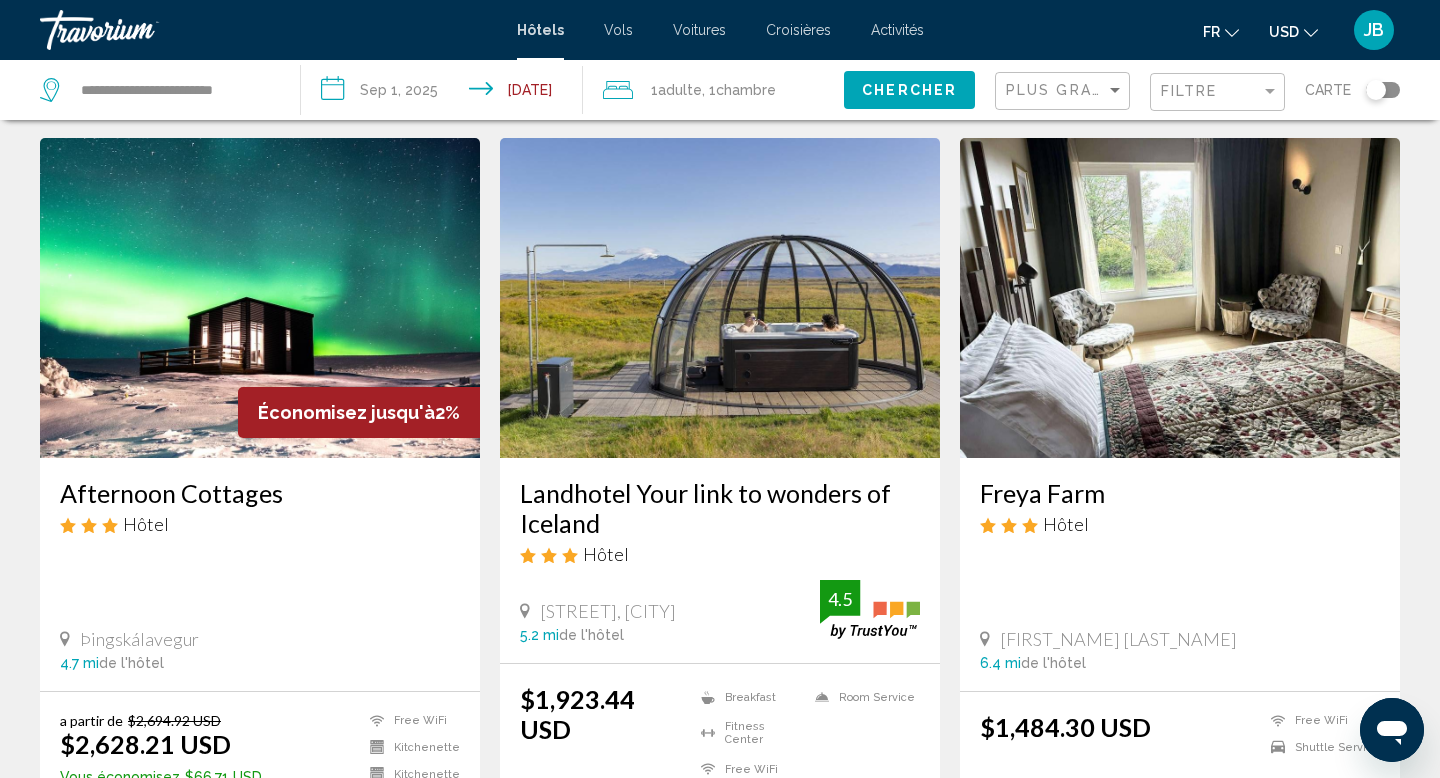 scroll, scrollTop: 23, scrollLeft: 0, axis: vertical 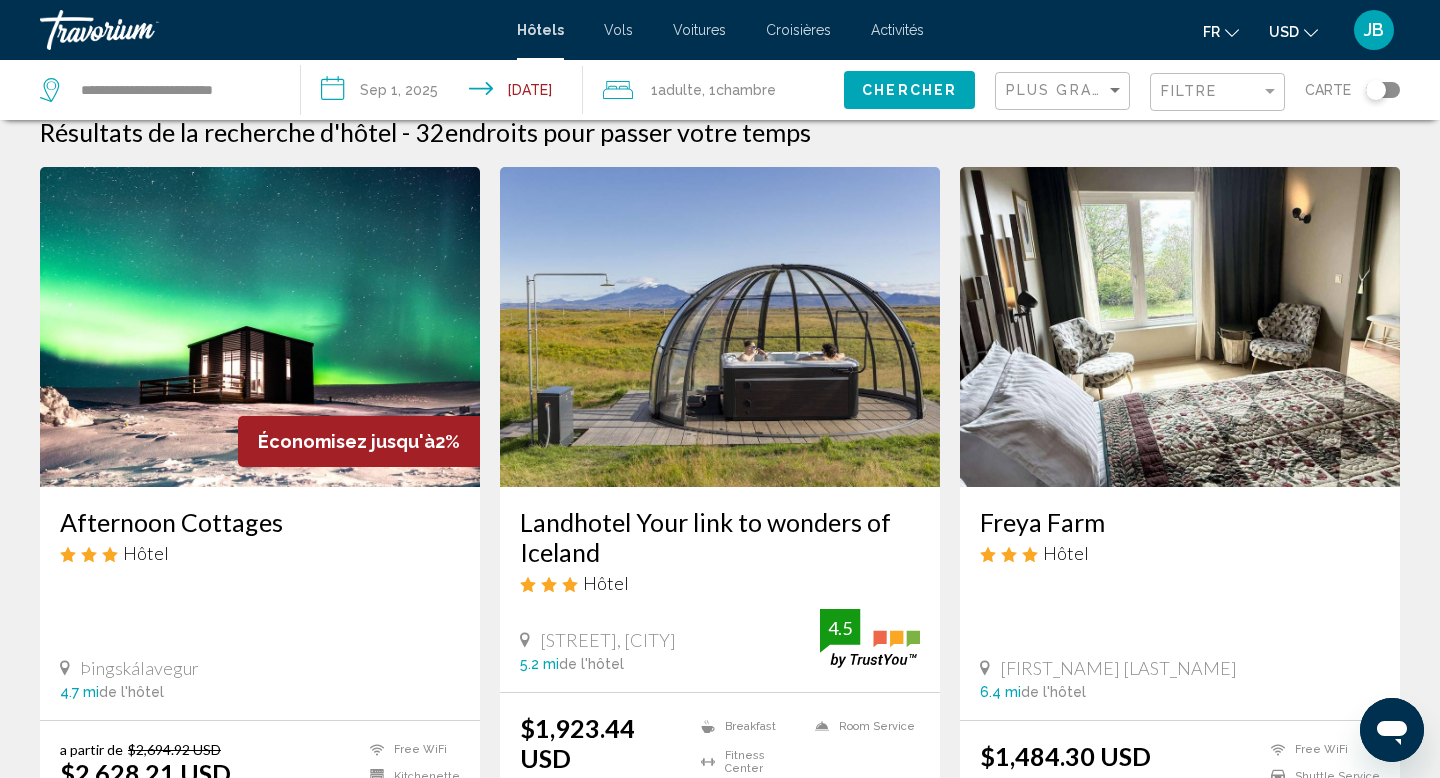 click on "fr
English Español Français Italiano Português русский USD
USD ($) MXN (Mex$) CAD (Can$) GBP (£) EUR (€) AUD (A$) NZD (NZ$) CNY (CN¥)" 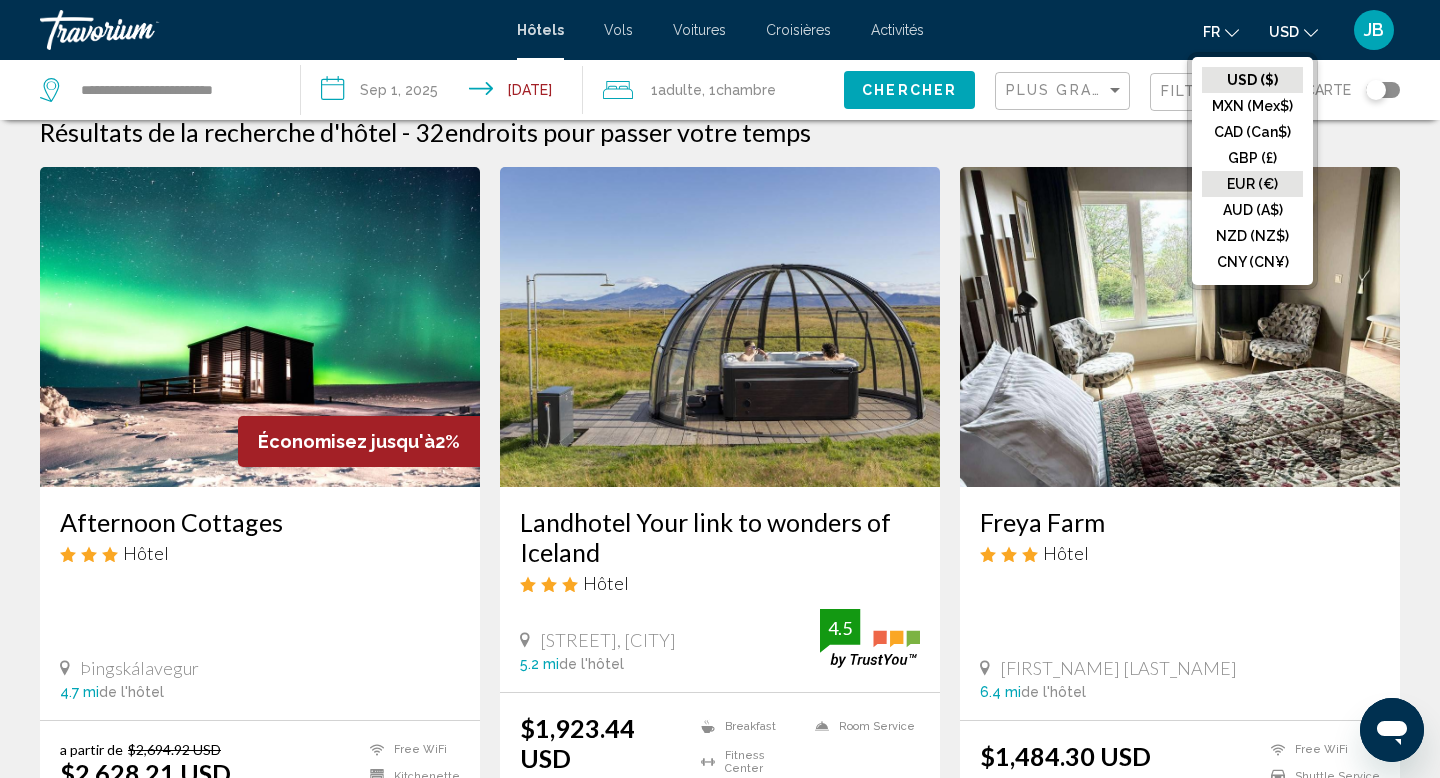 click on "EUR (€)" 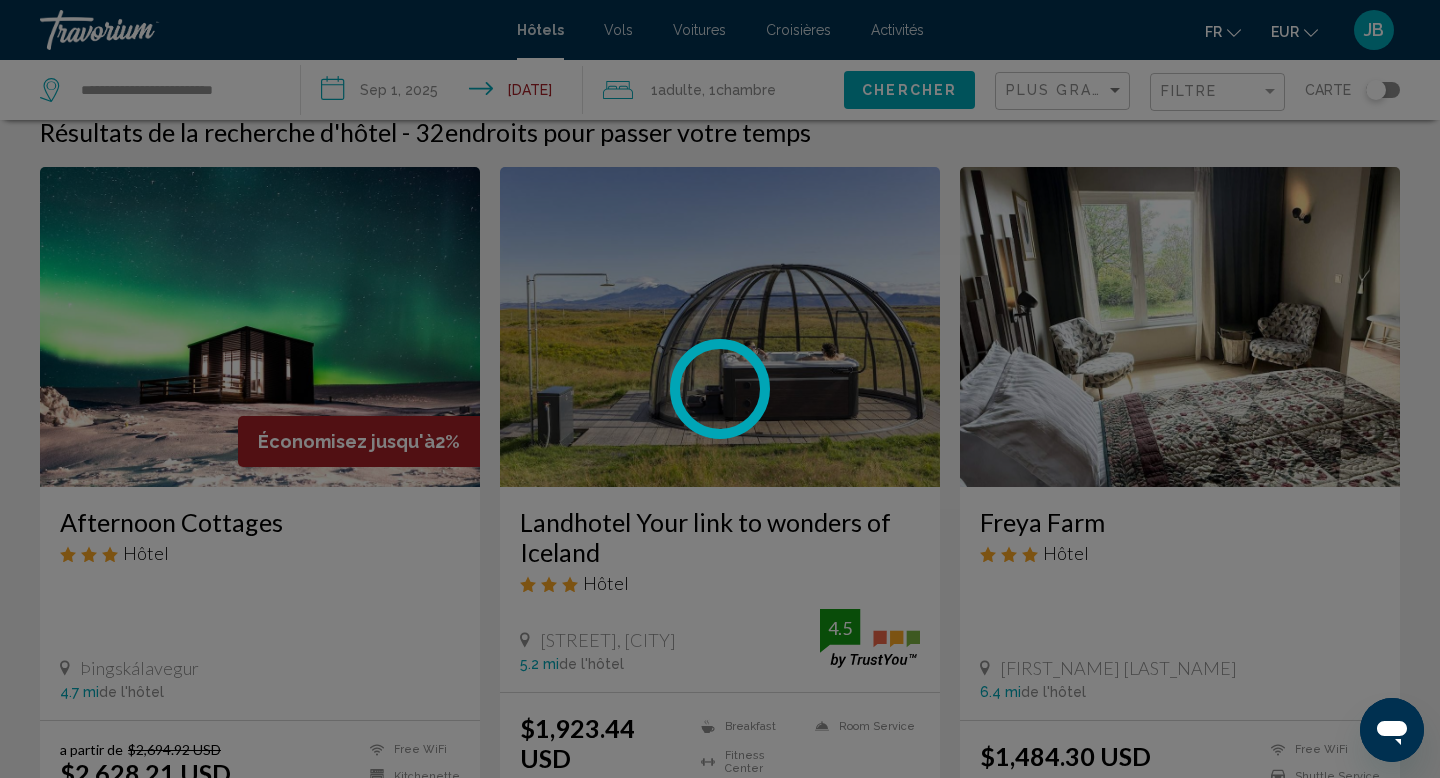 scroll, scrollTop: 0, scrollLeft: 0, axis: both 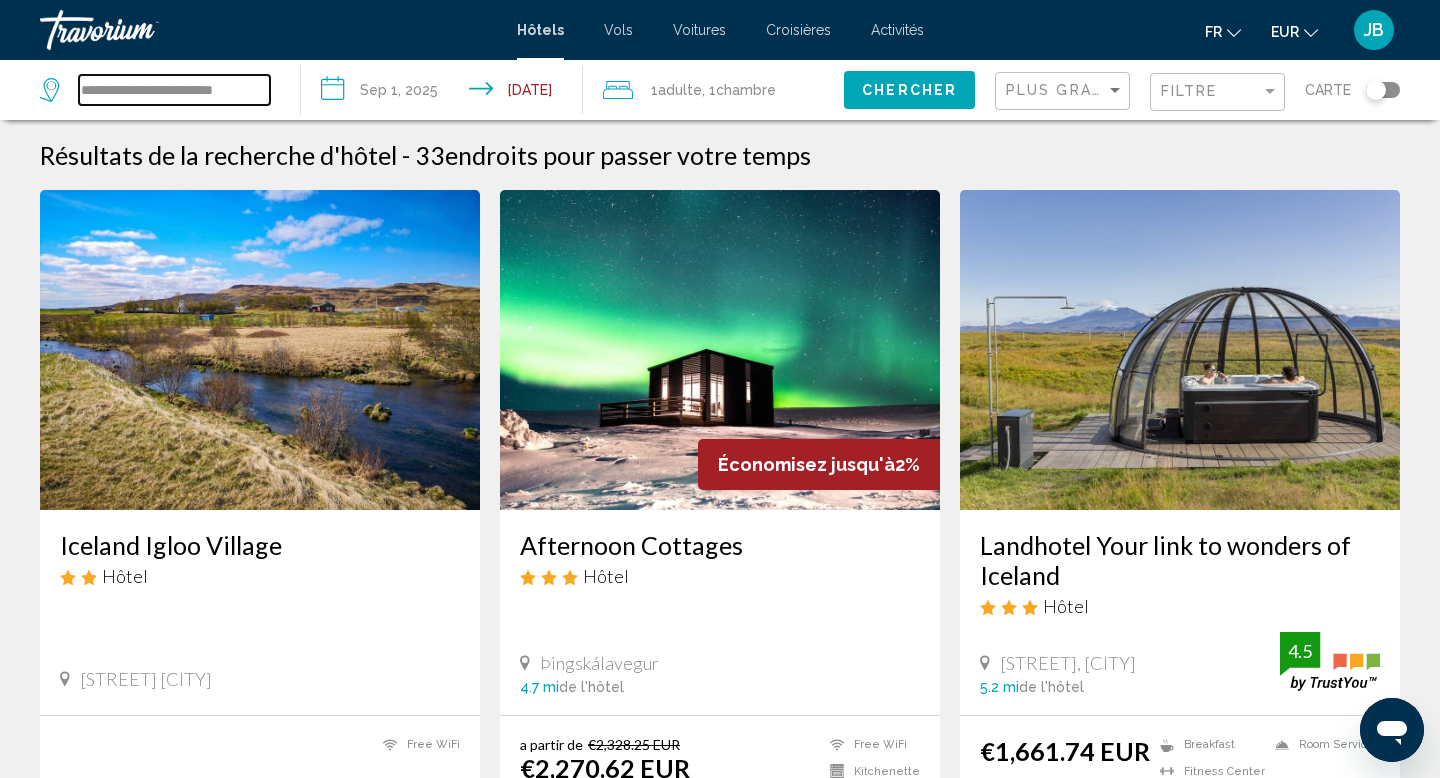 click on "**********" at bounding box center [174, 90] 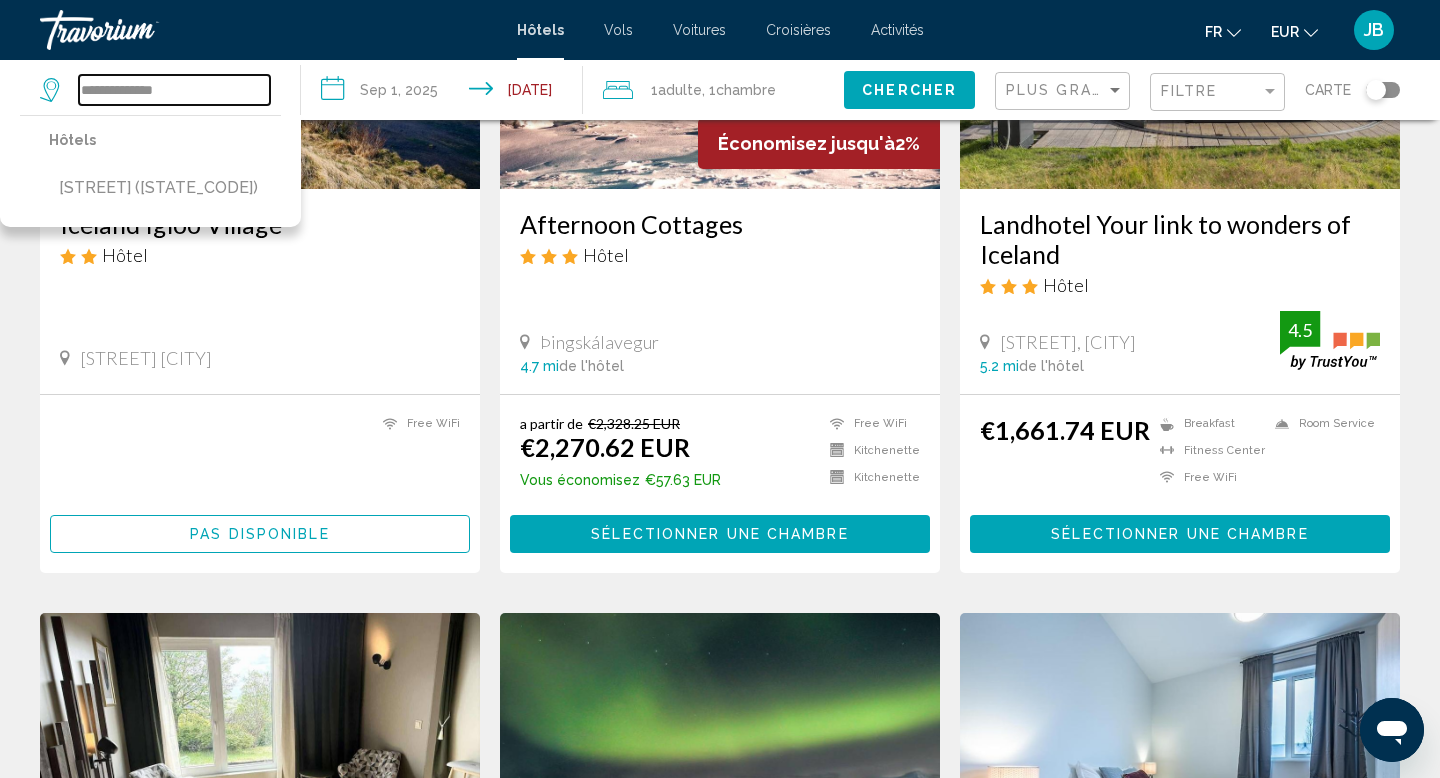 scroll, scrollTop: 72, scrollLeft: 0, axis: vertical 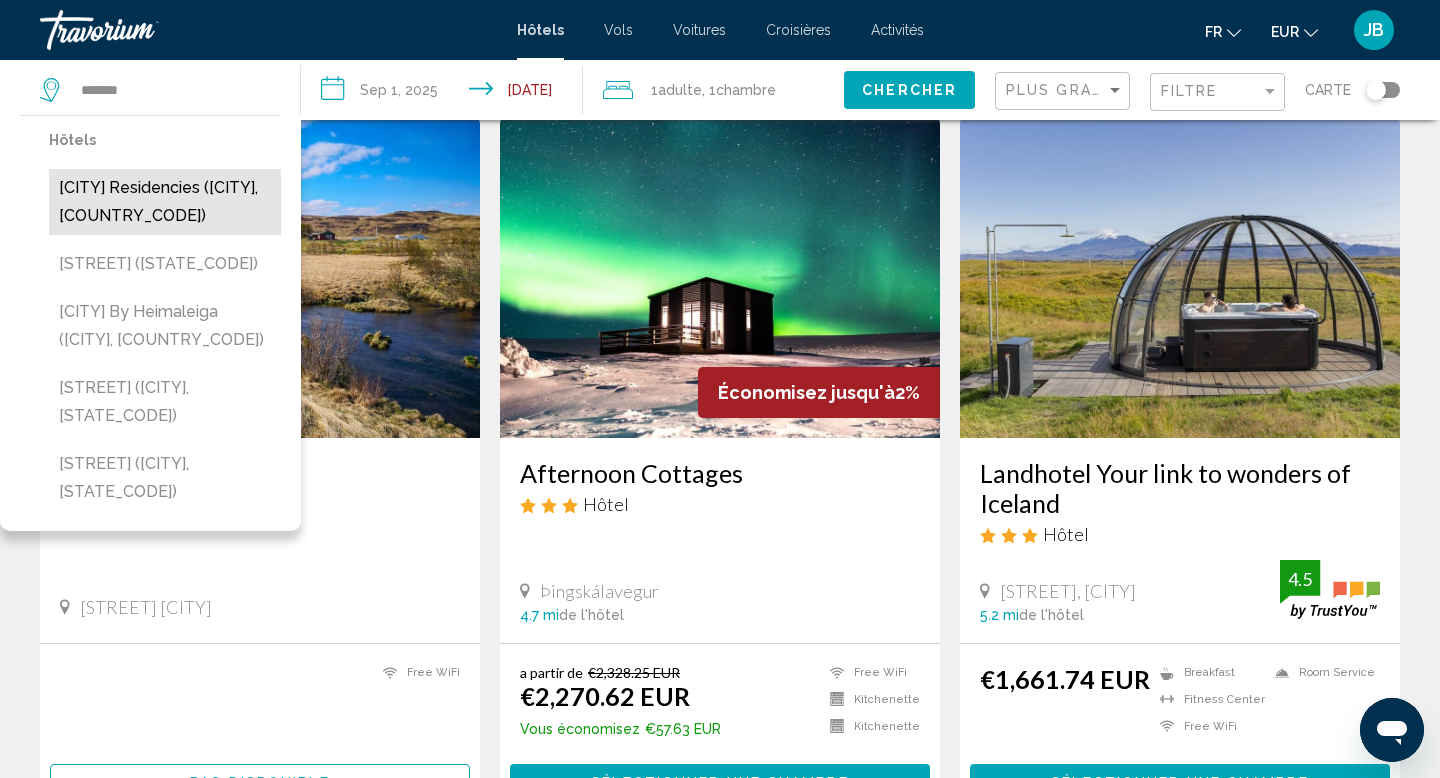click on "[CITY] Residencies ([CITY], [COUNTRY_CODE])" at bounding box center [165, 202] 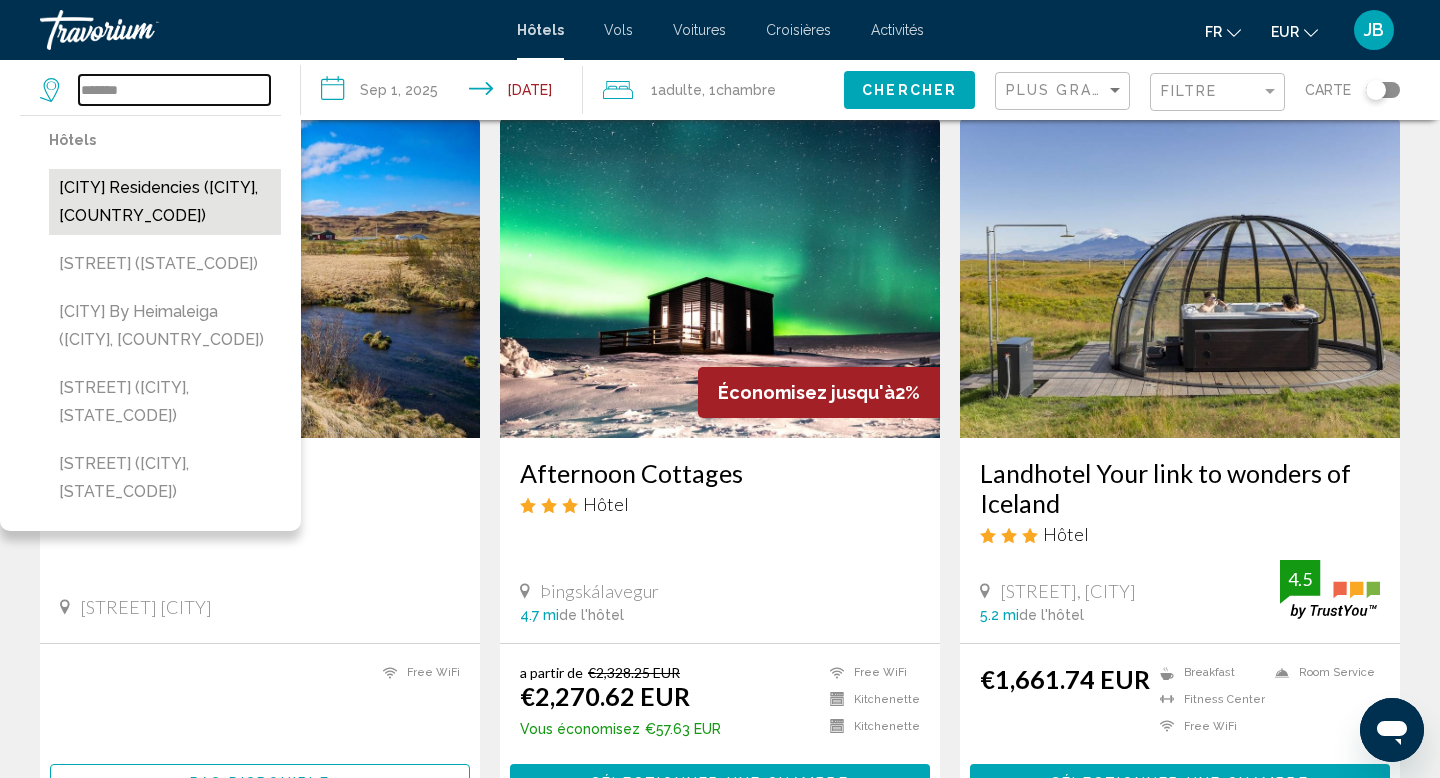 type on "**********" 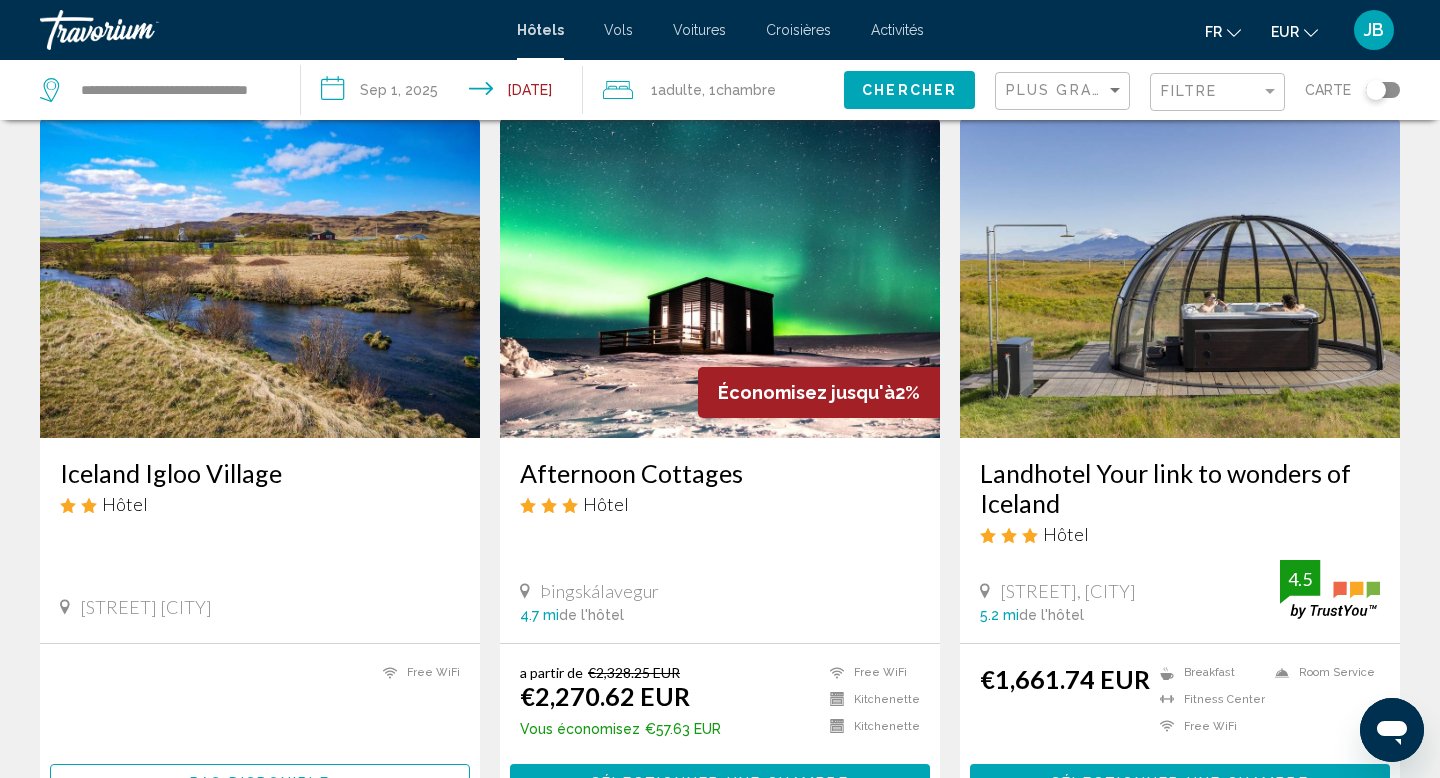 click on "**********" at bounding box center [445, 93] 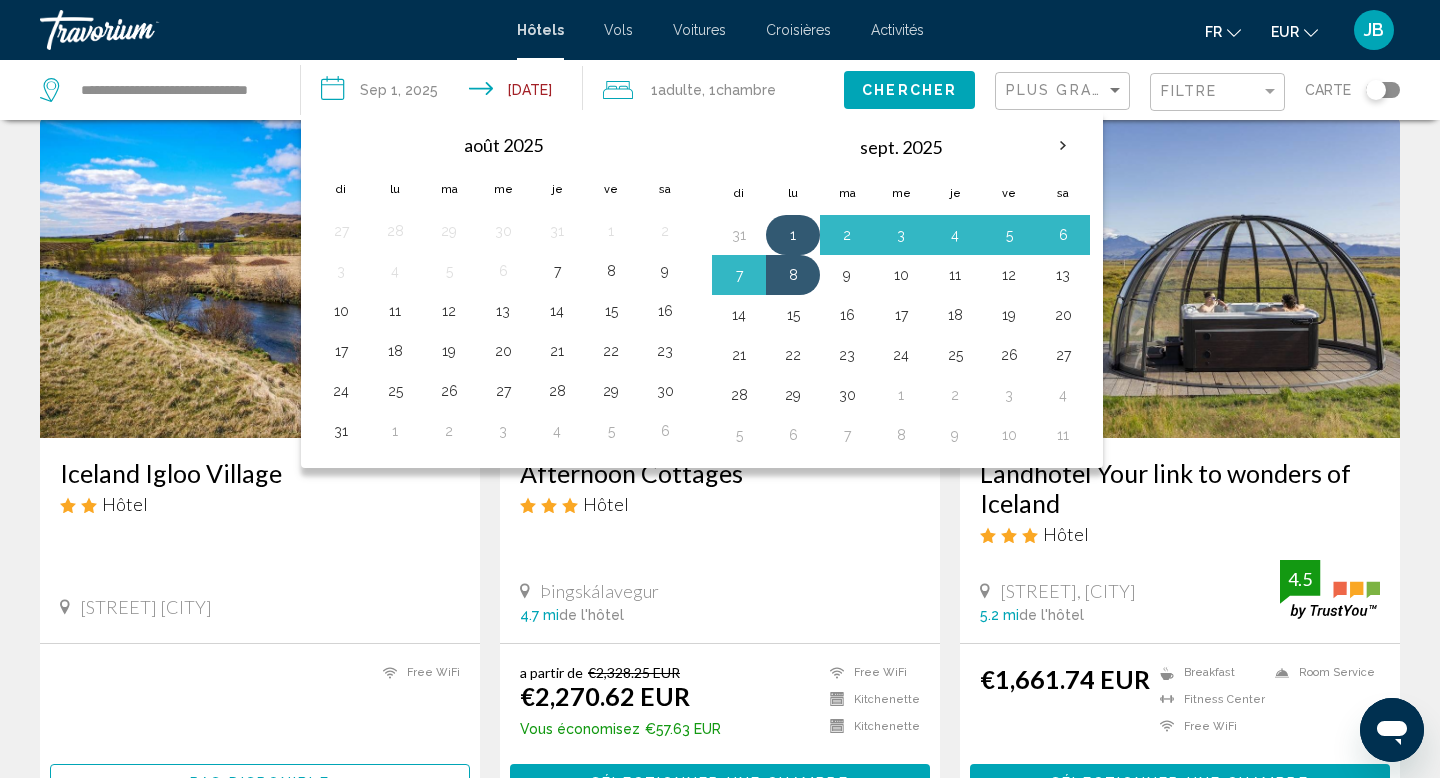 click on "1" at bounding box center [793, 235] 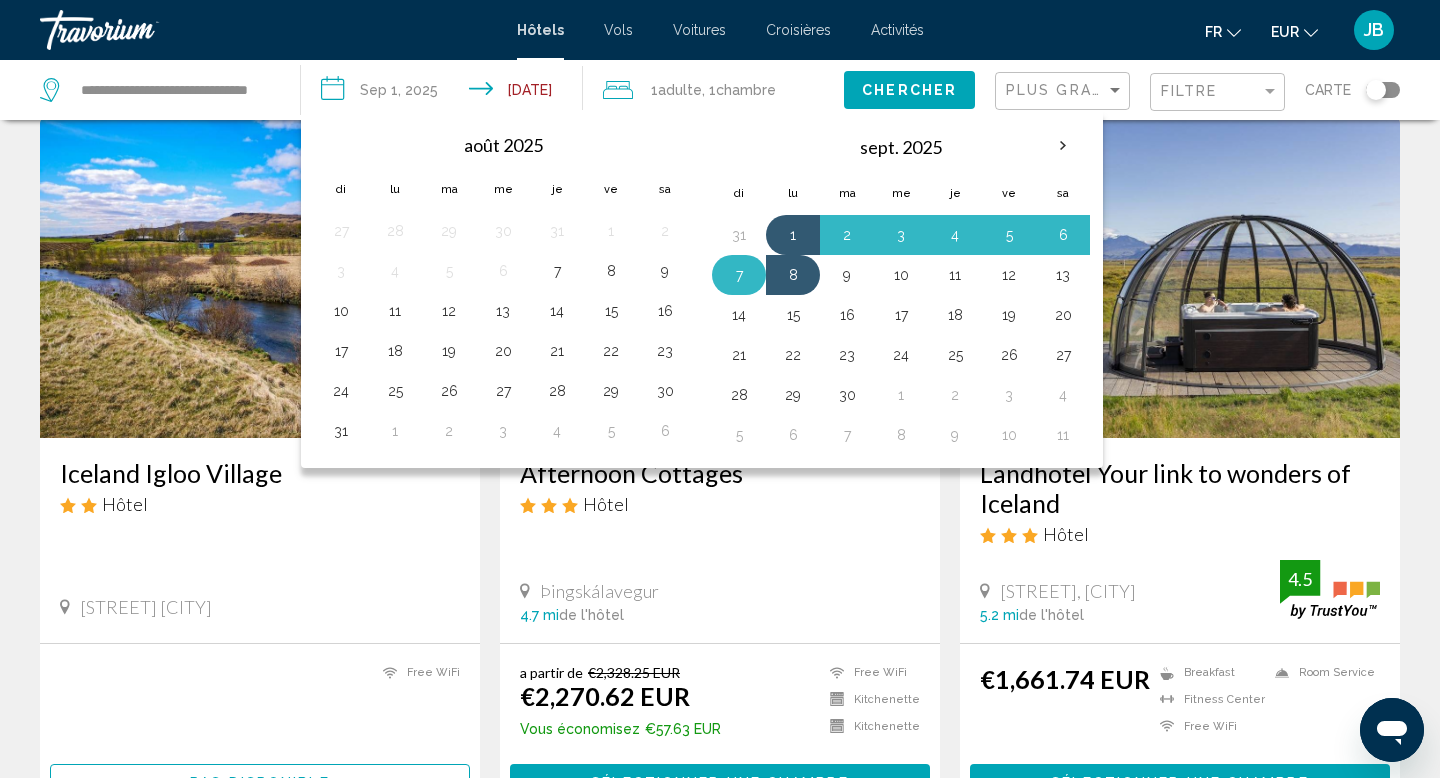 click on "7" at bounding box center [739, 275] 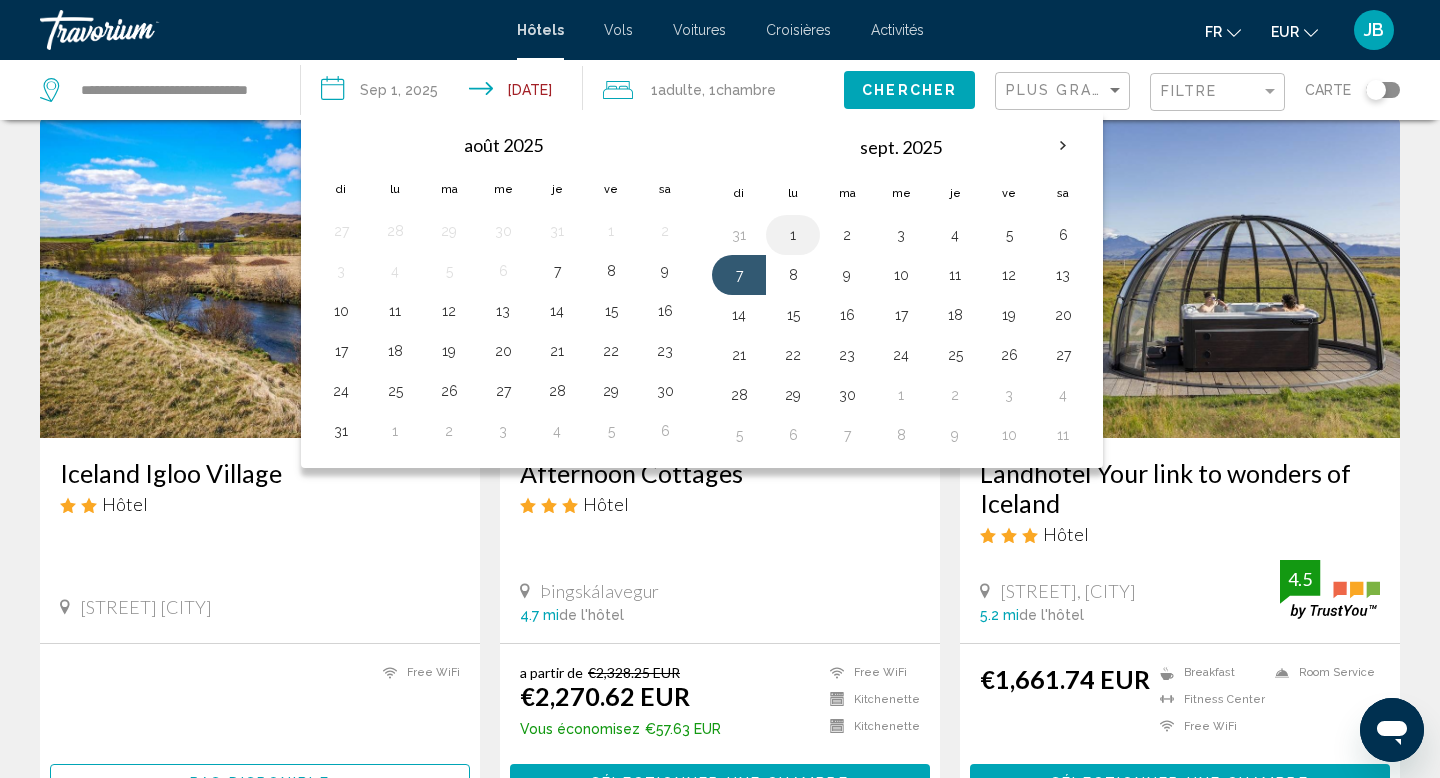 click on "1" at bounding box center (793, 235) 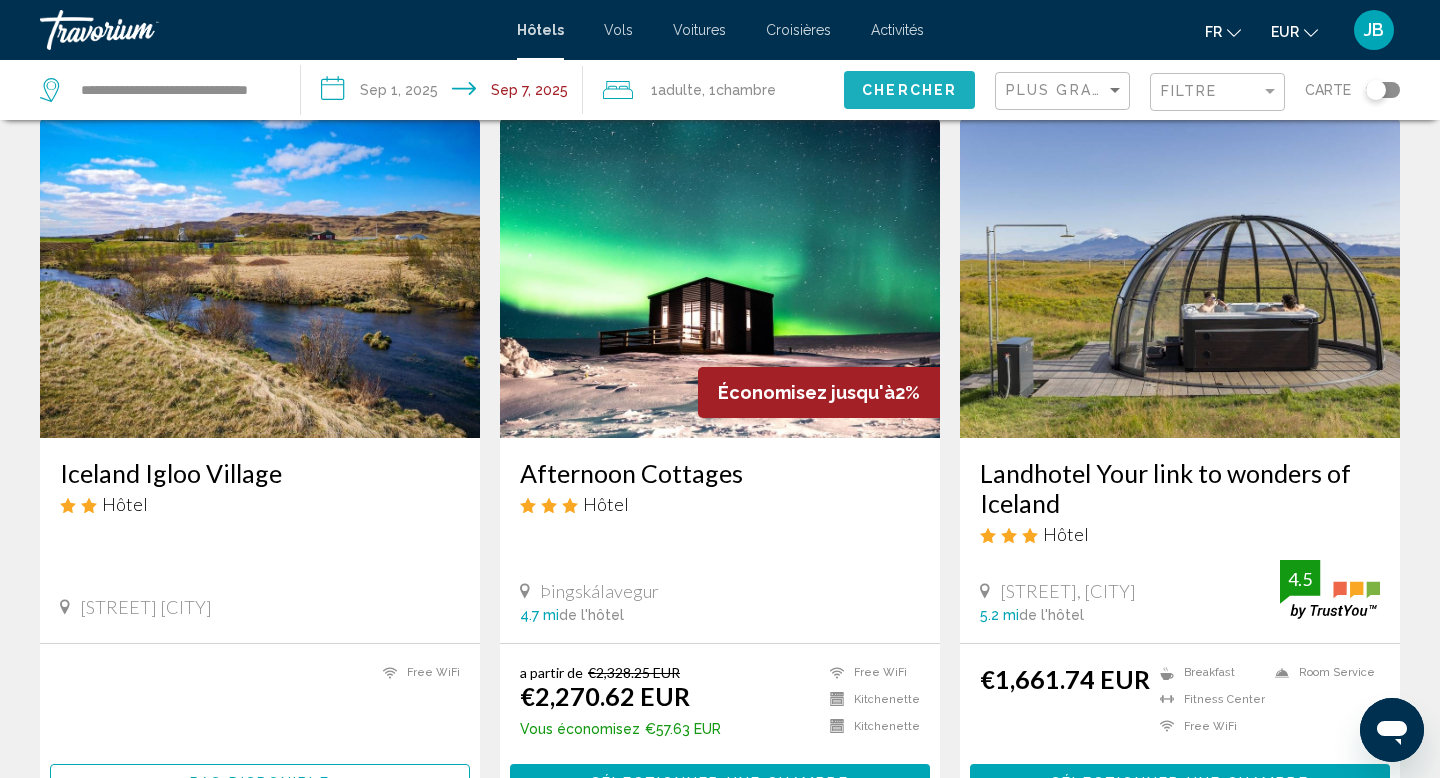 click on "Chercher" 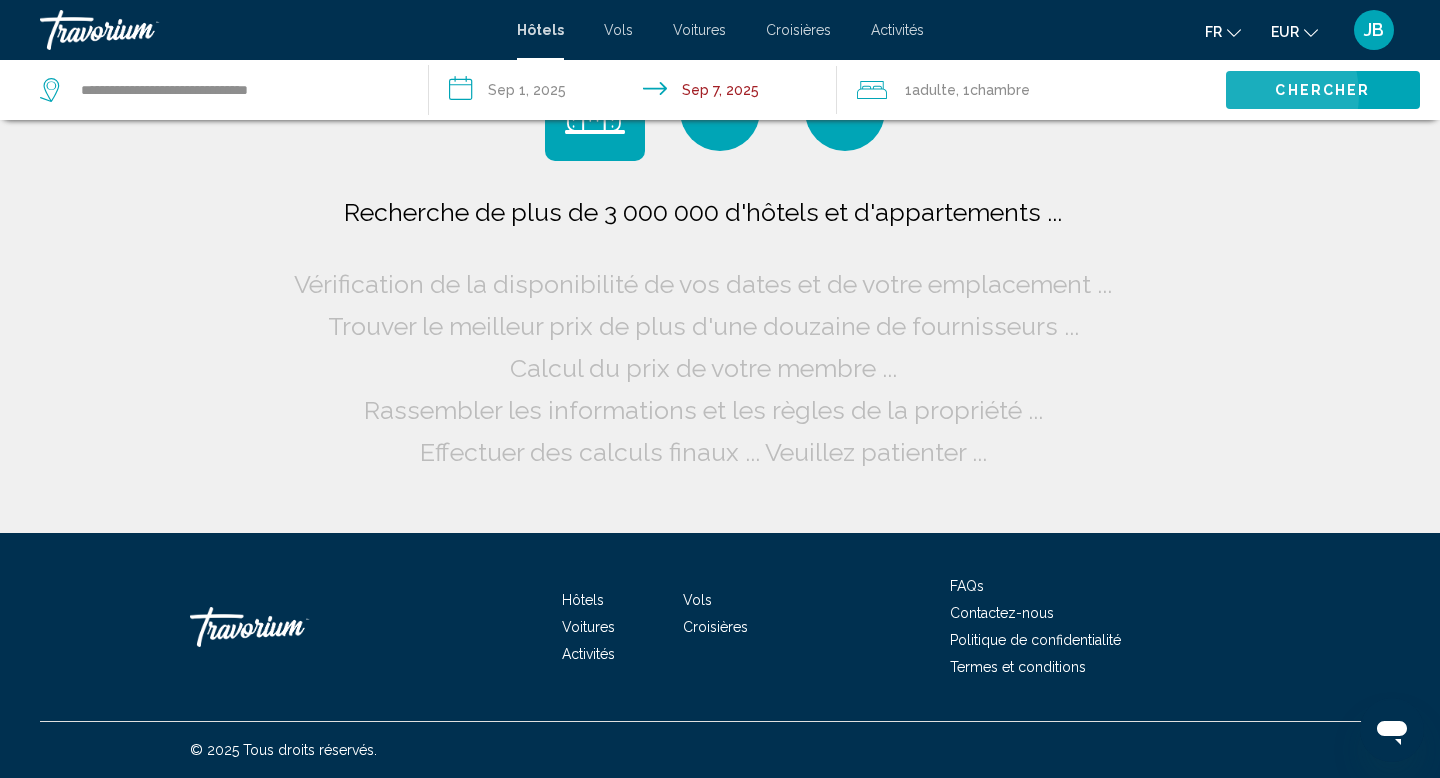 scroll, scrollTop: 0, scrollLeft: 0, axis: both 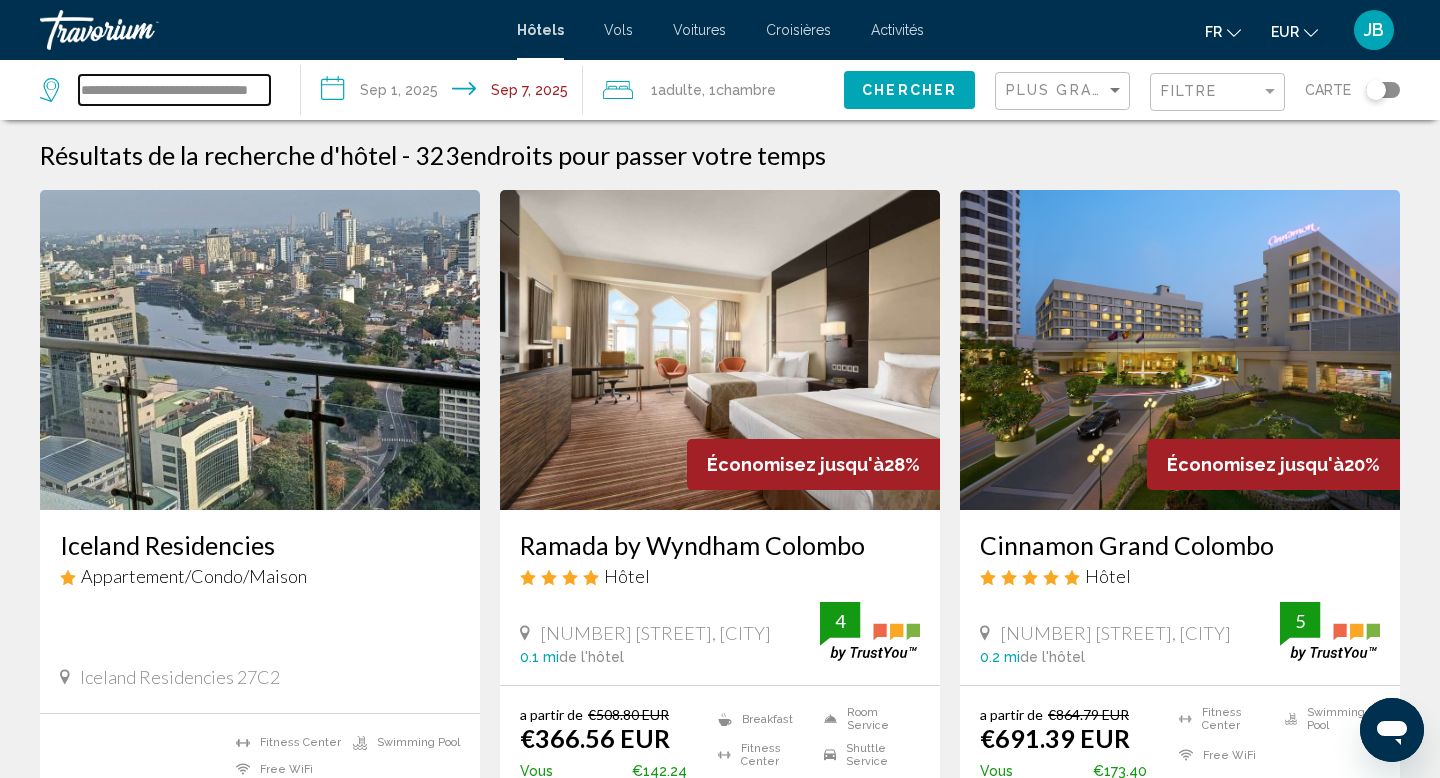 click on "**********" at bounding box center (174, 90) 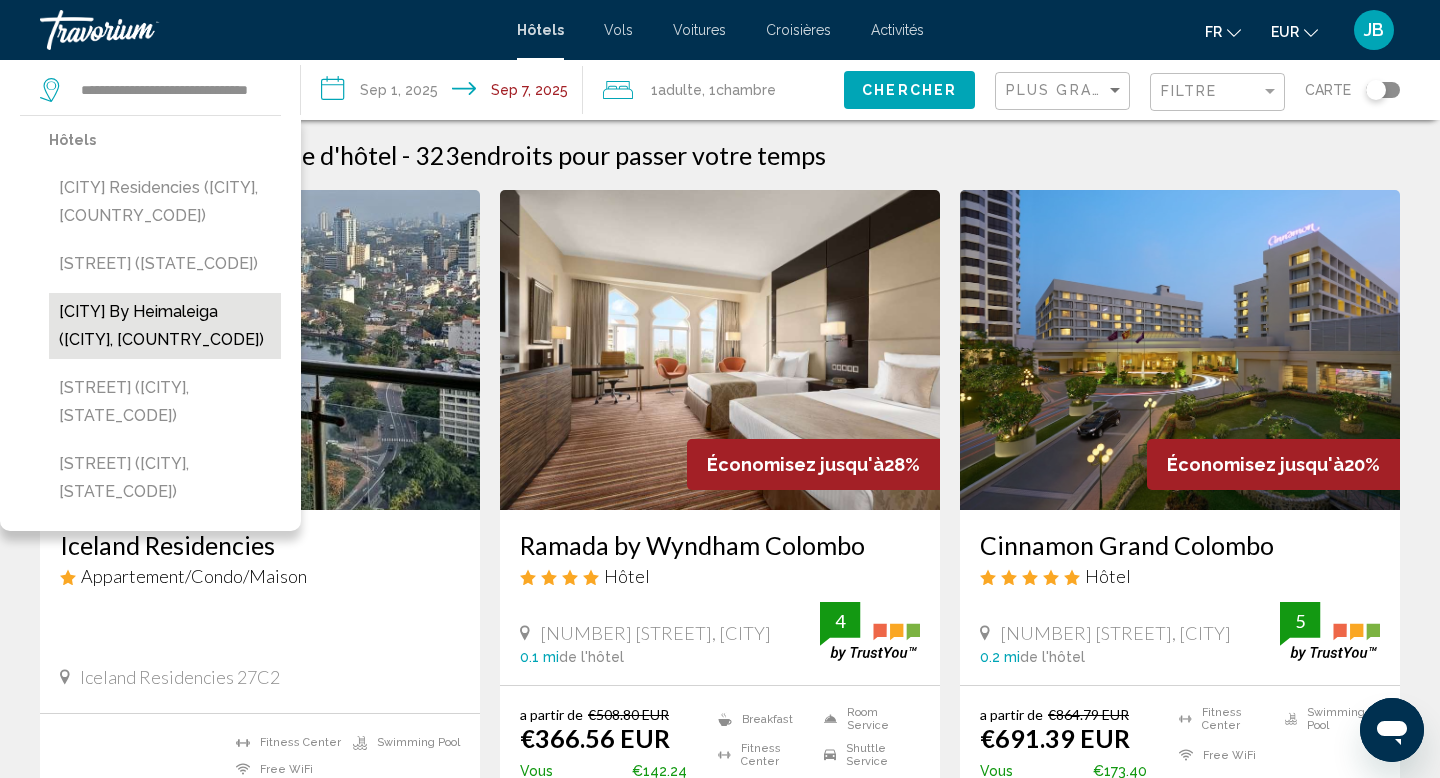click on "[CITY] by Heimaleiga ([CITY], [COUNTRY_CODE])" at bounding box center [165, 326] 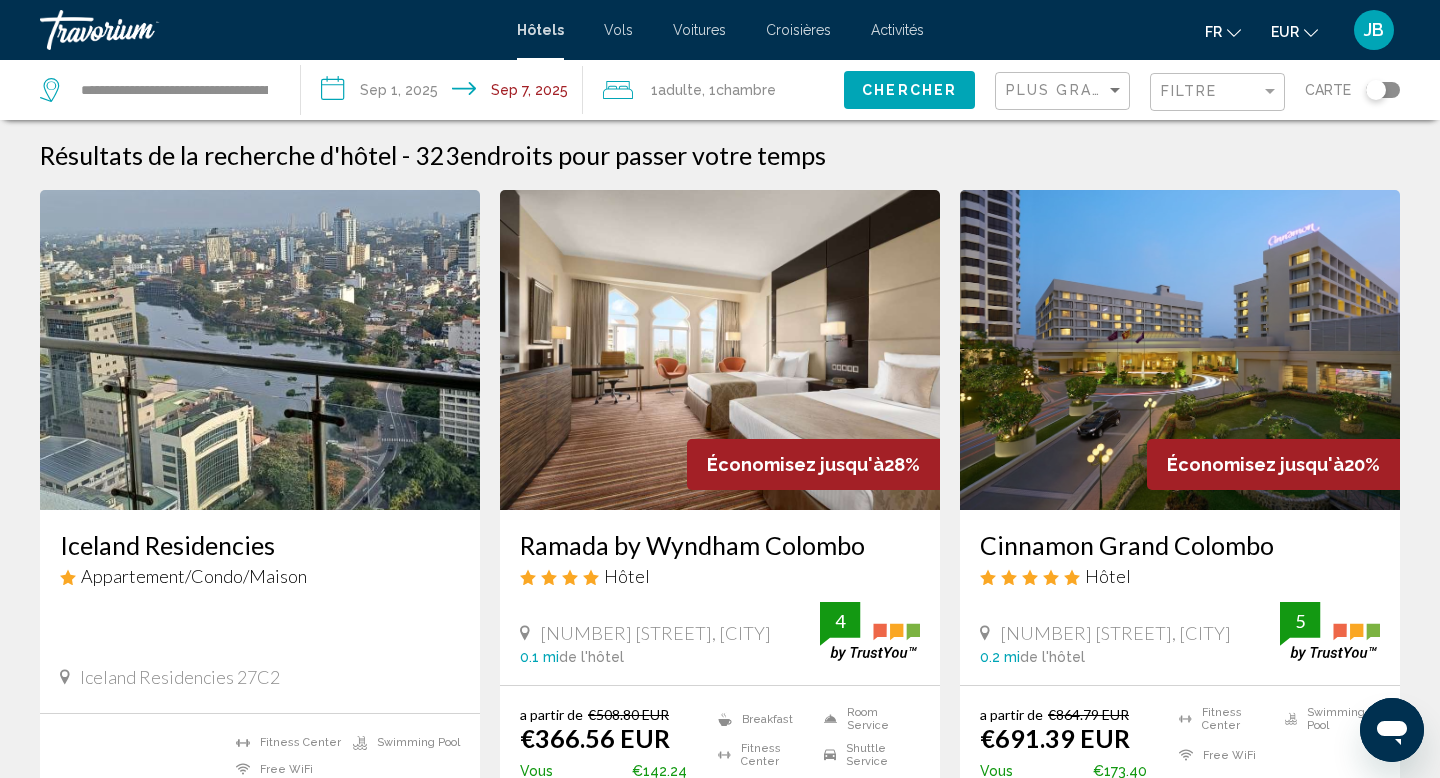 click on "Chercher" 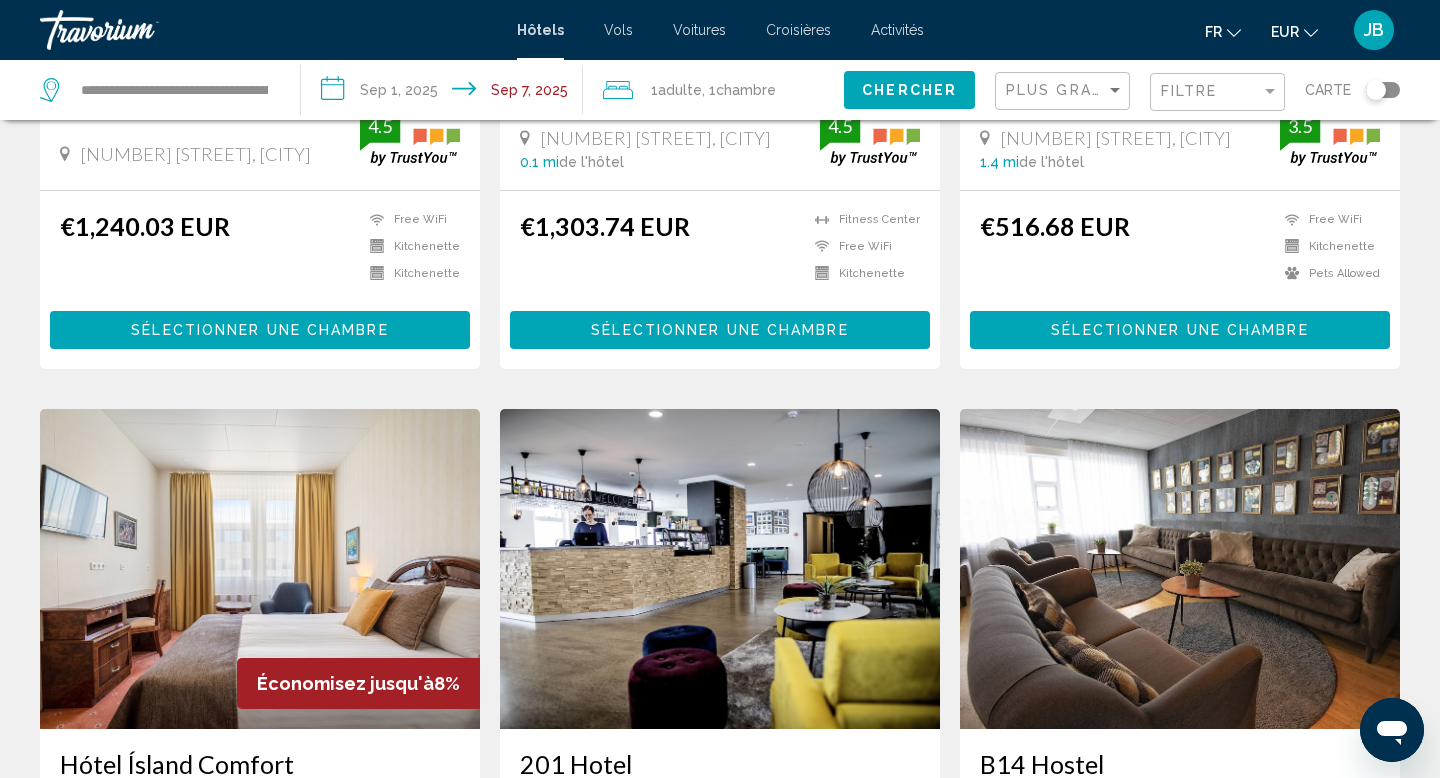 scroll, scrollTop: 0, scrollLeft: 0, axis: both 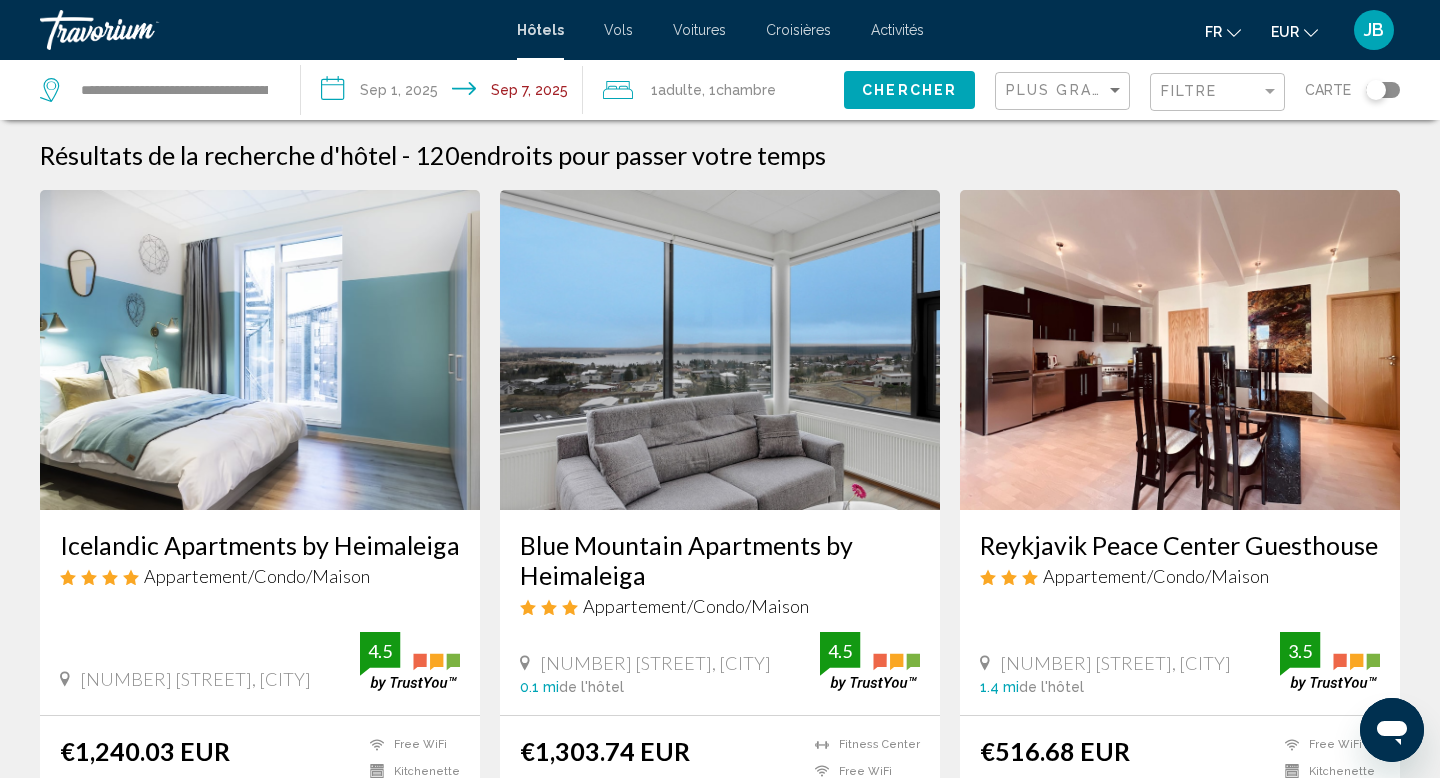 click on "Plus grandes économies" 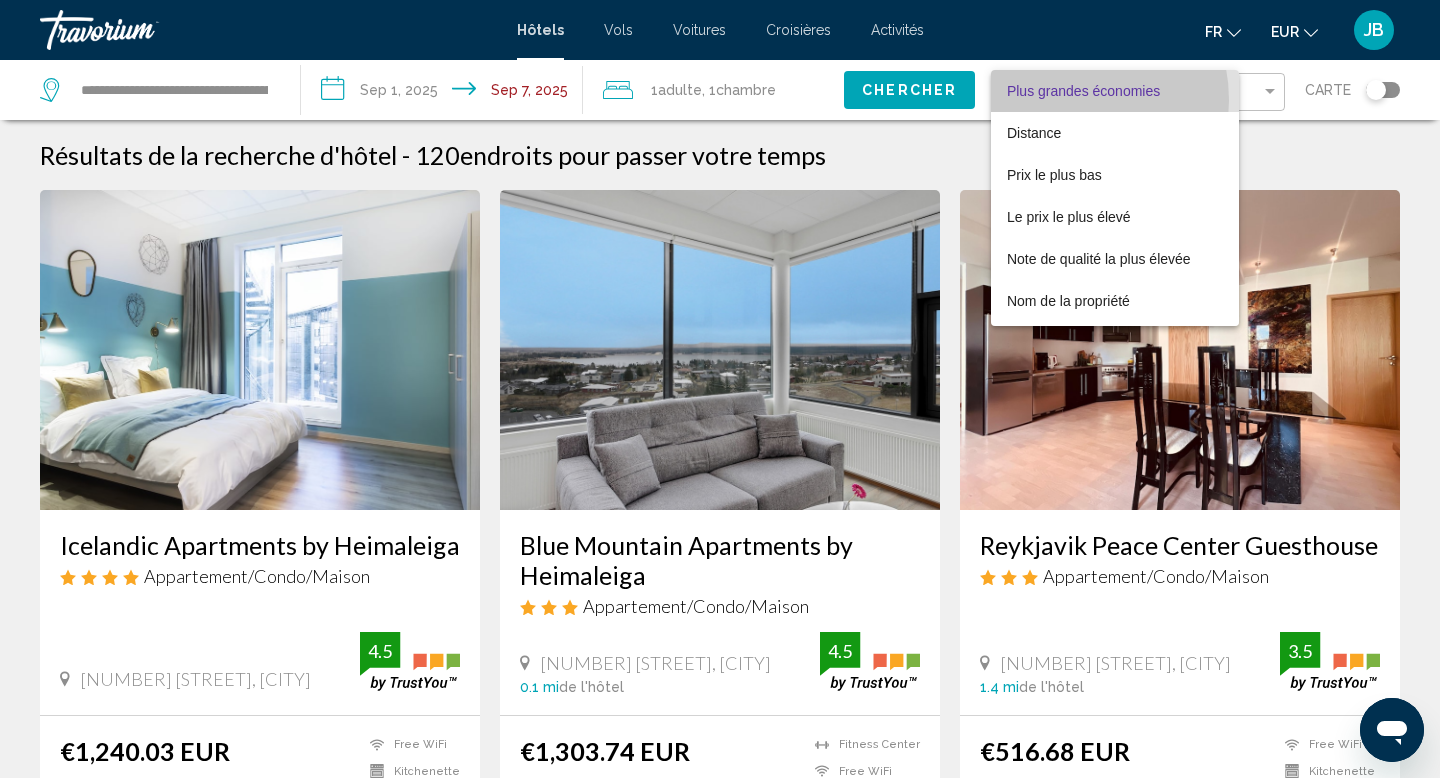 click on "Plus grandes économies" at bounding box center (1115, 91) 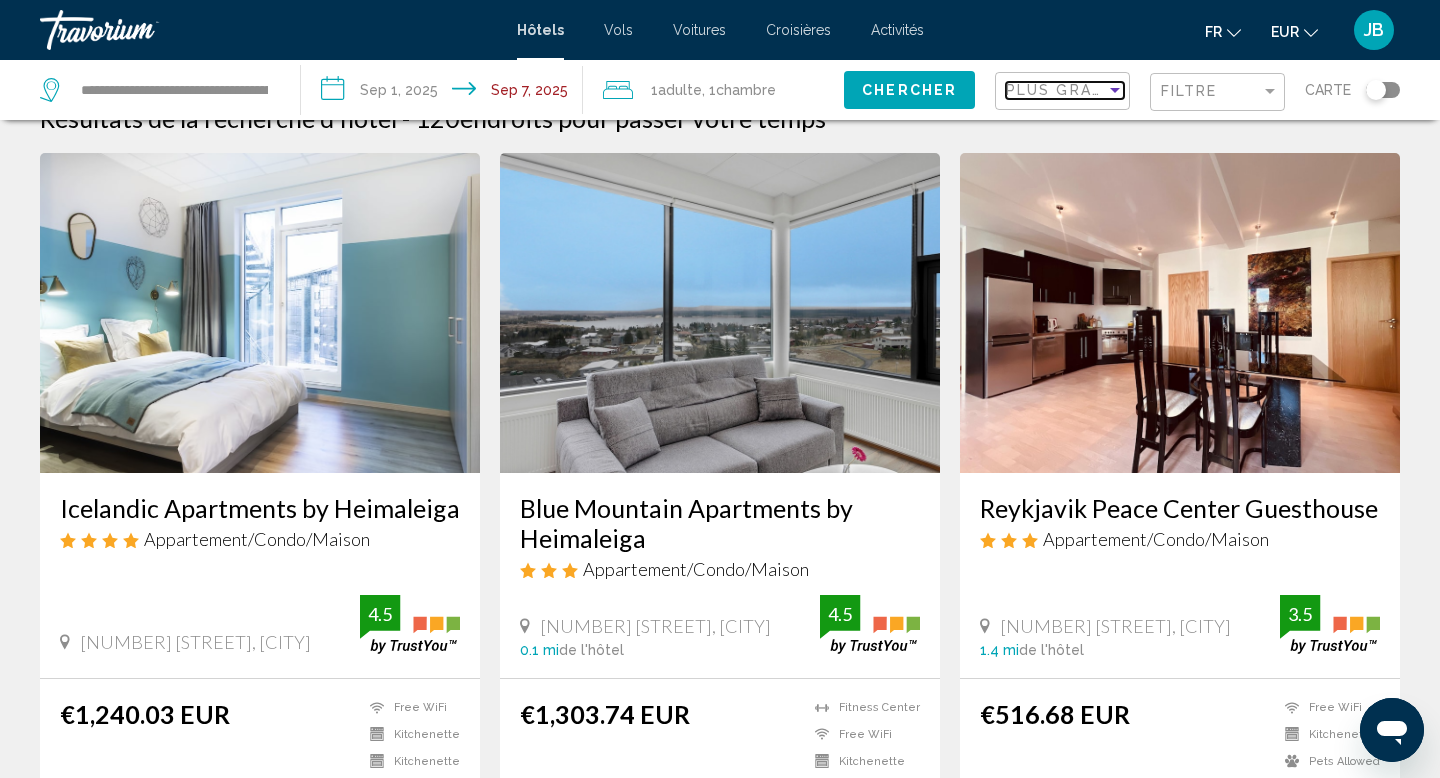scroll, scrollTop: 0, scrollLeft: 0, axis: both 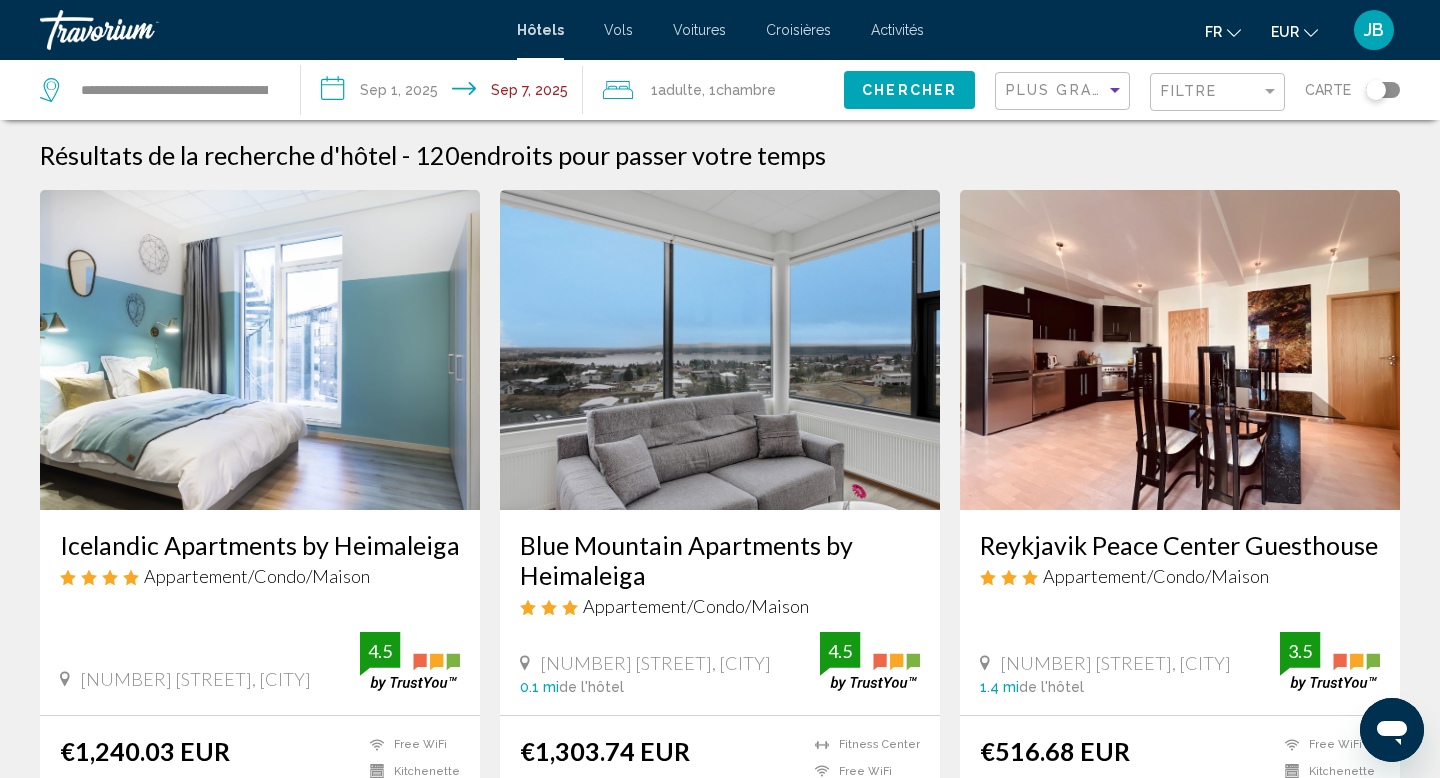 click on "**********" 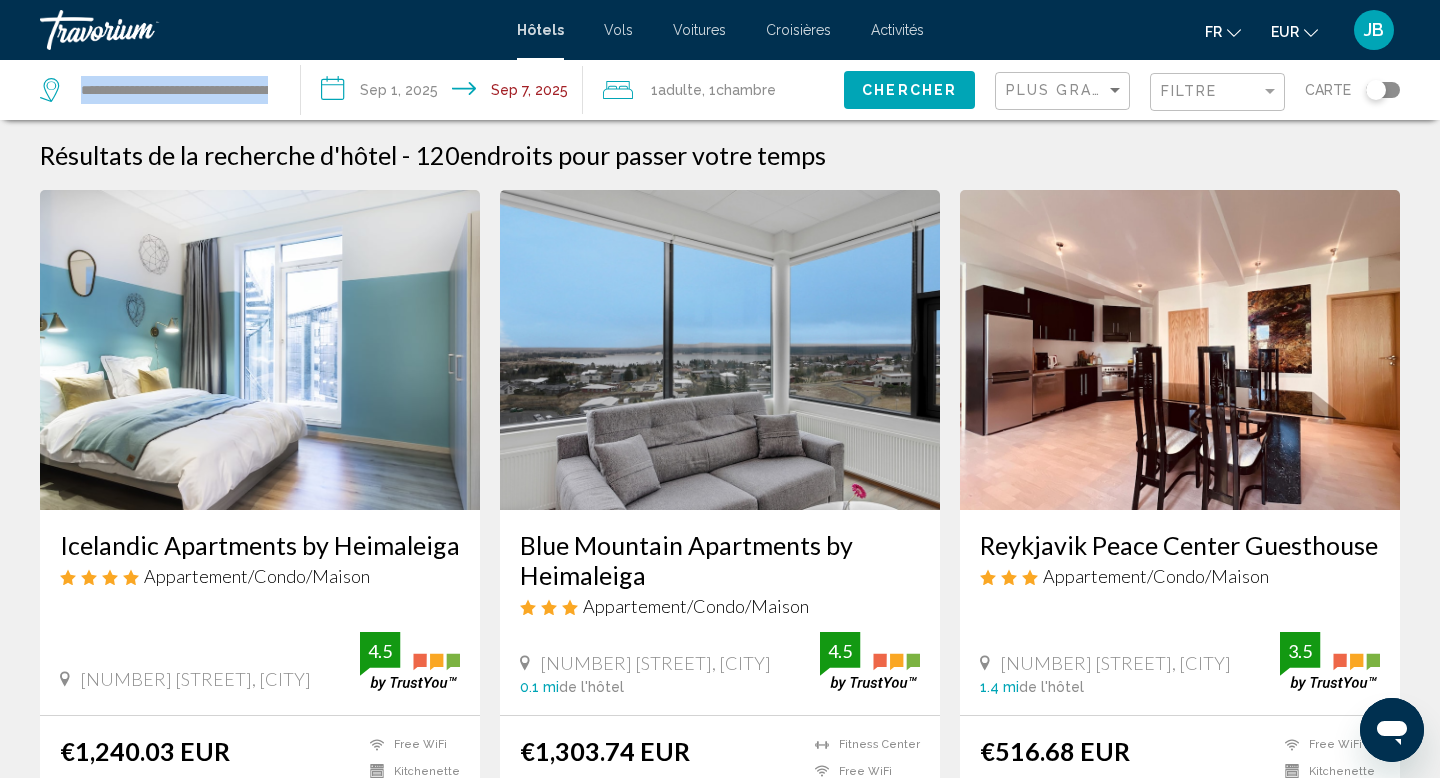 click on "**********" 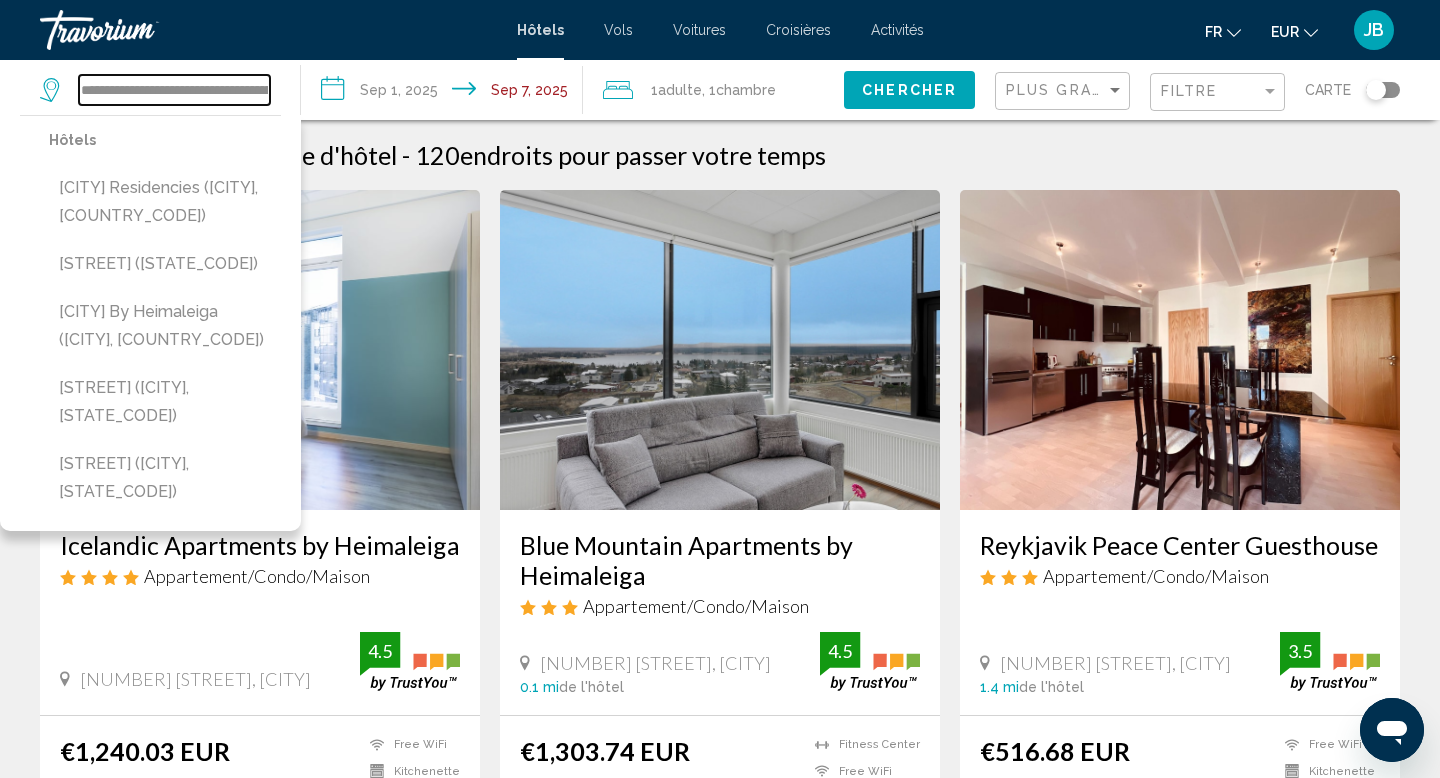 drag, startPoint x: 260, startPoint y: 87, endPoint x: 131, endPoint y: 88, distance: 129.00388 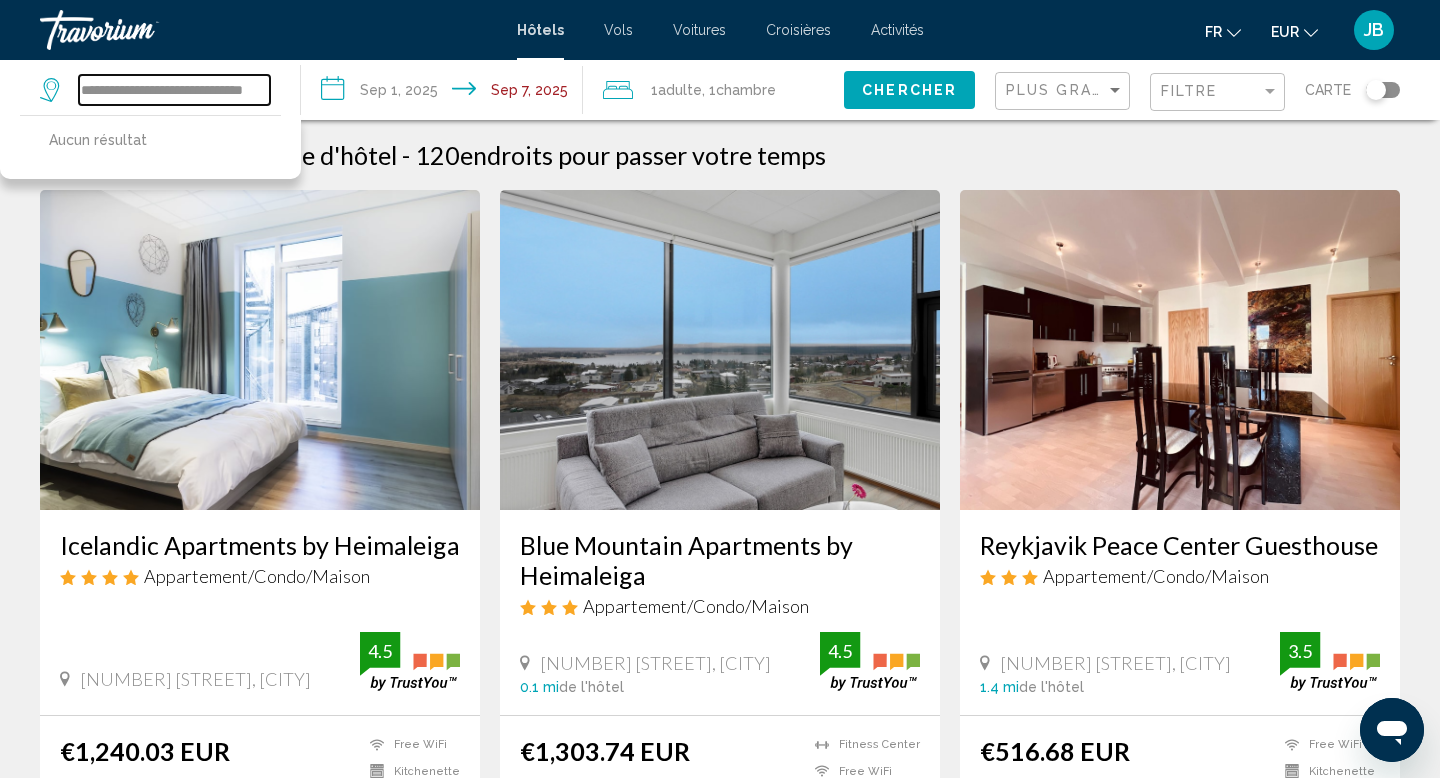 click on "**********" at bounding box center [174, 90] 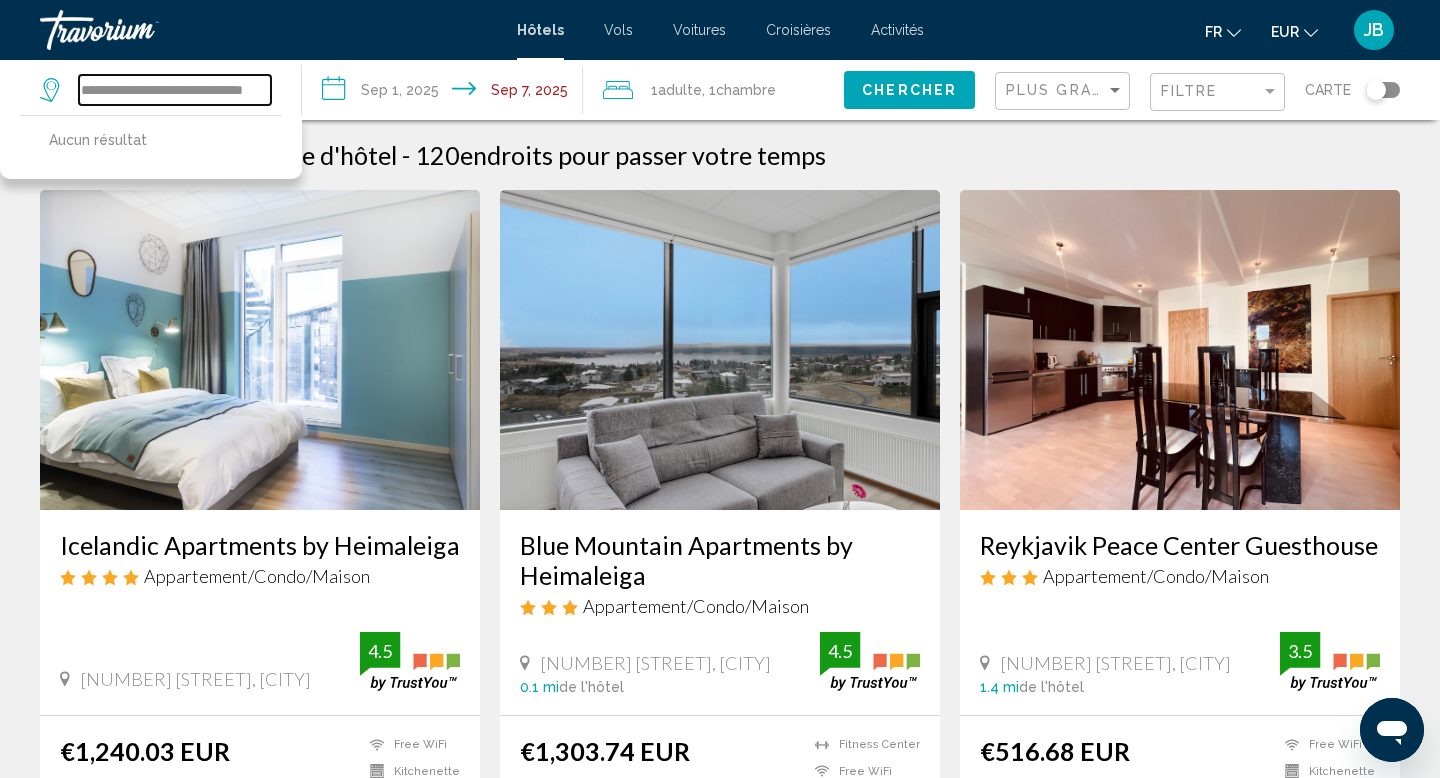drag, startPoint x: 130, startPoint y: 94, endPoint x: 408, endPoint y: 119, distance: 279.12183 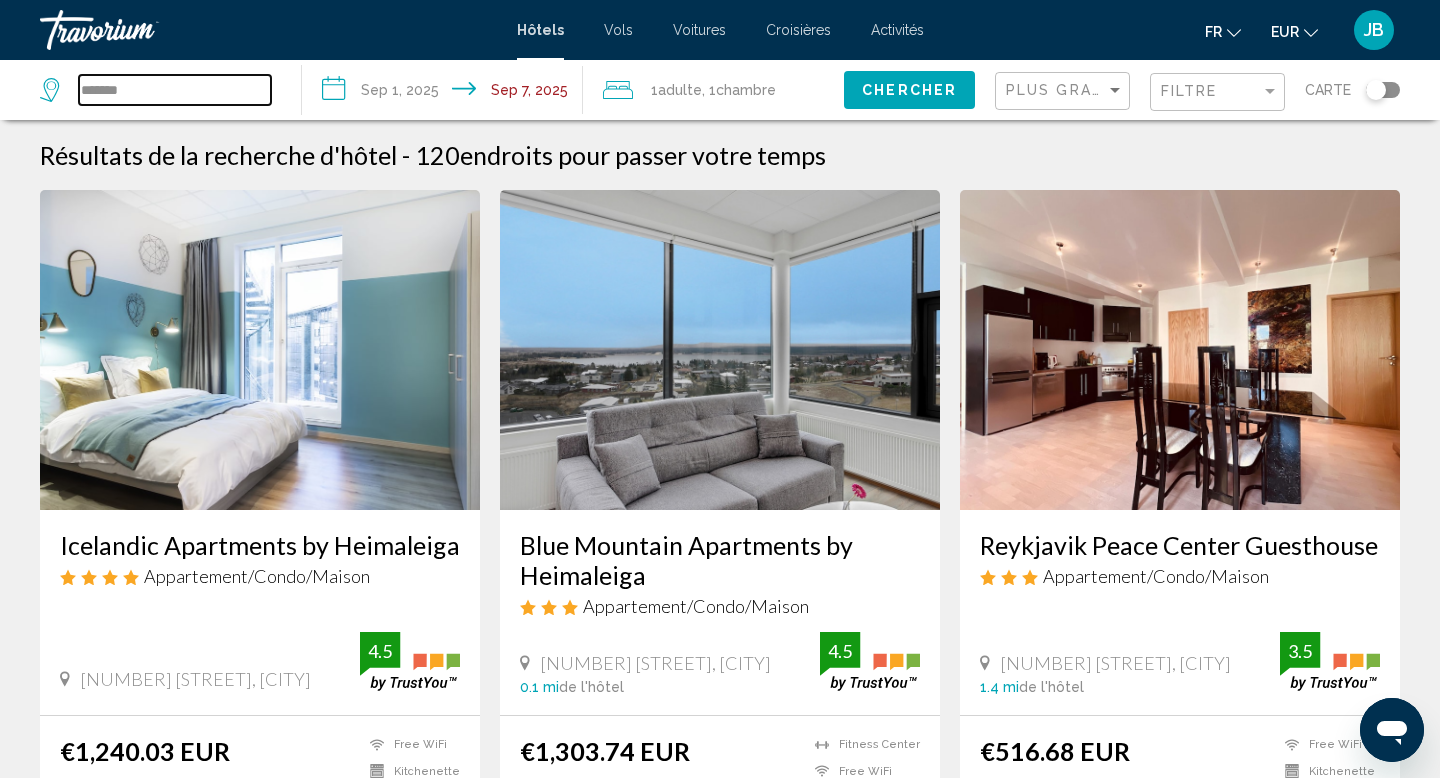scroll, scrollTop: 0, scrollLeft: 0, axis: both 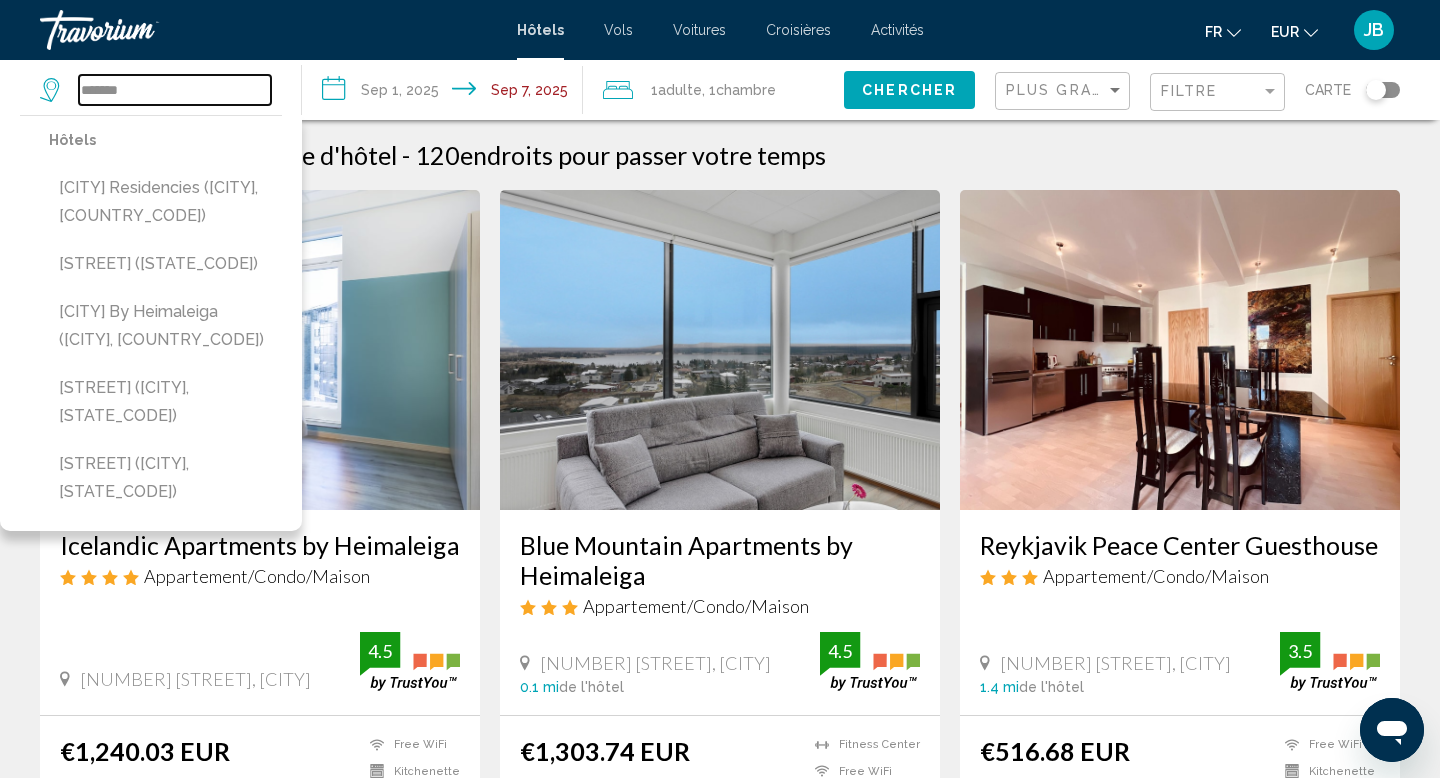 click on "*******" at bounding box center (175, 90) 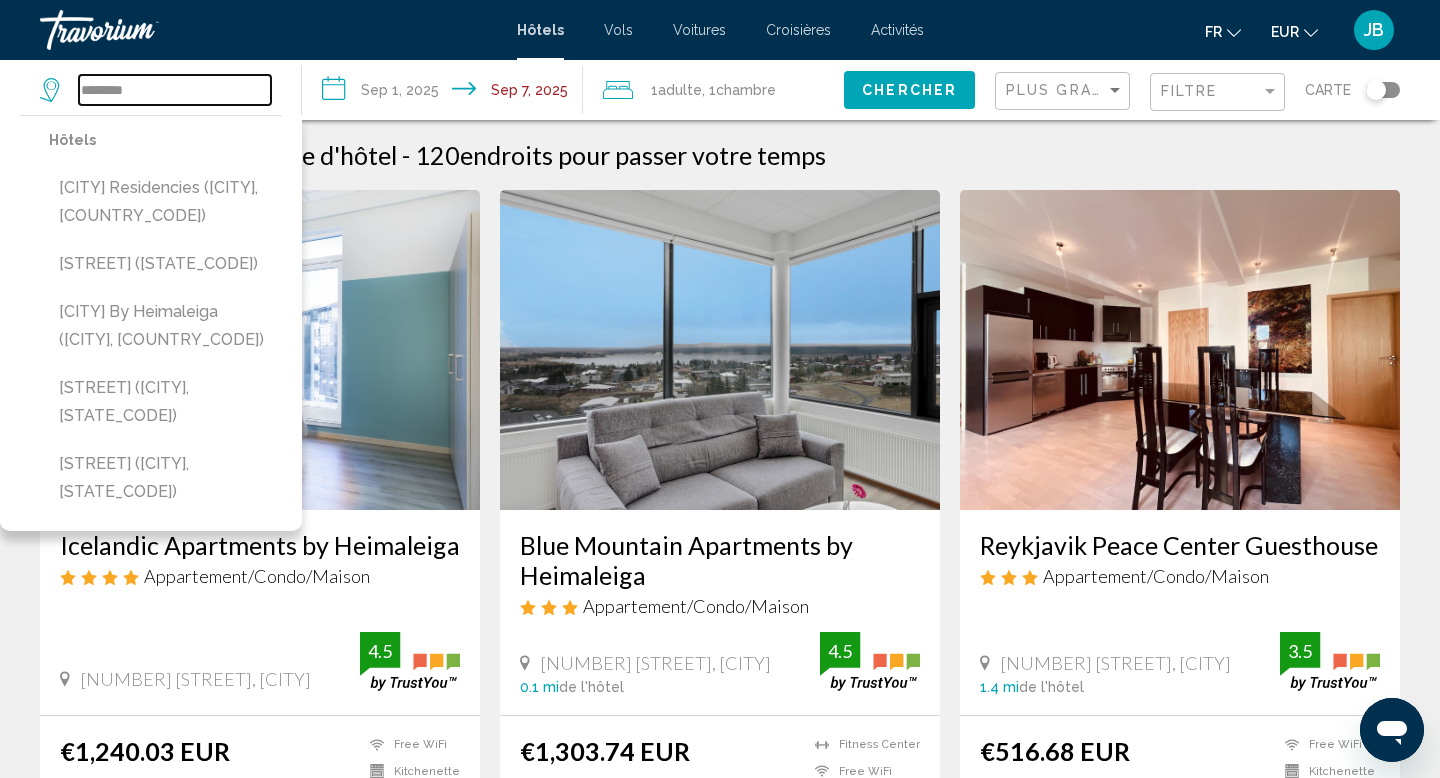 drag, startPoint x: 135, startPoint y: 91, endPoint x: 68, endPoint y: 89, distance: 67.02985 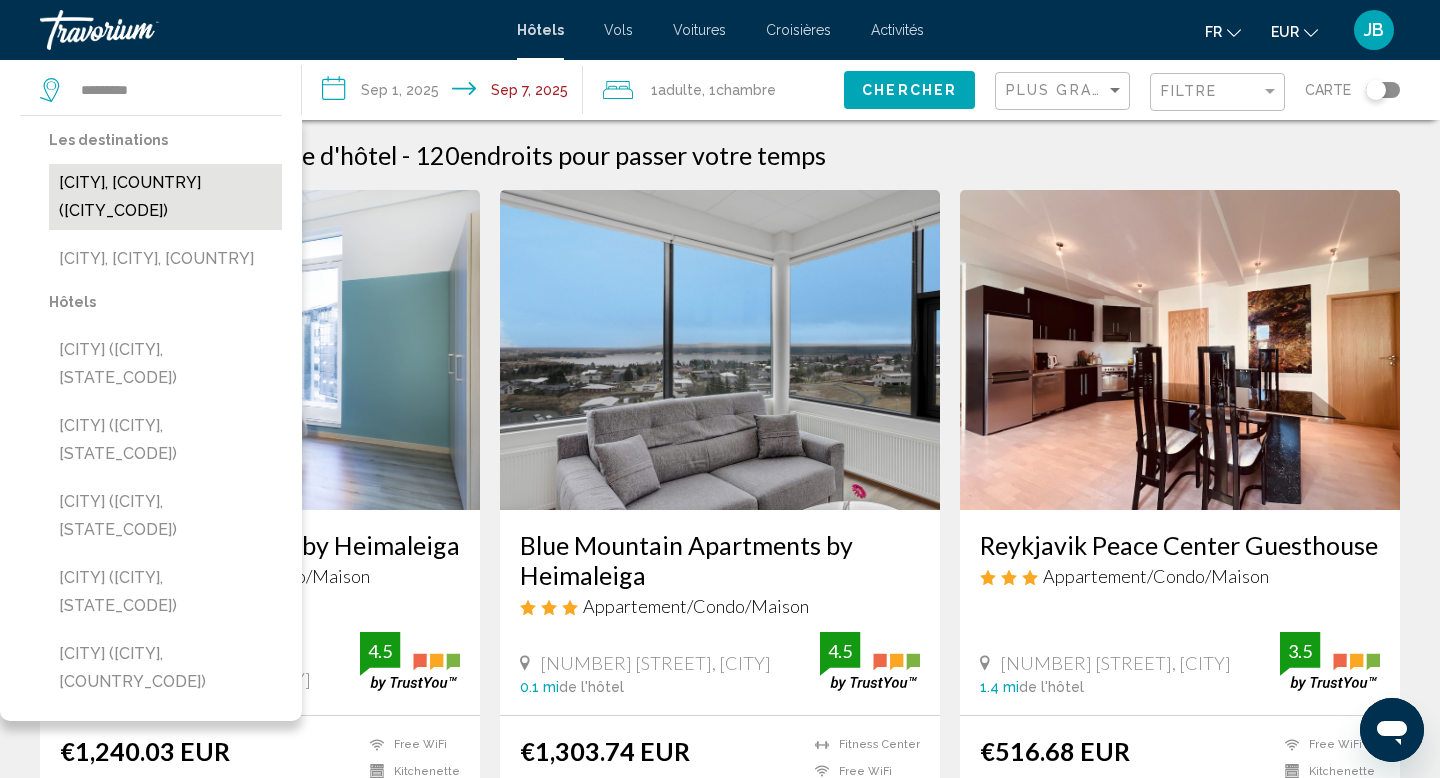 click on "[CITY], [COUNTRY] ([CITY_CODE])" at bounding box center [165, 197] 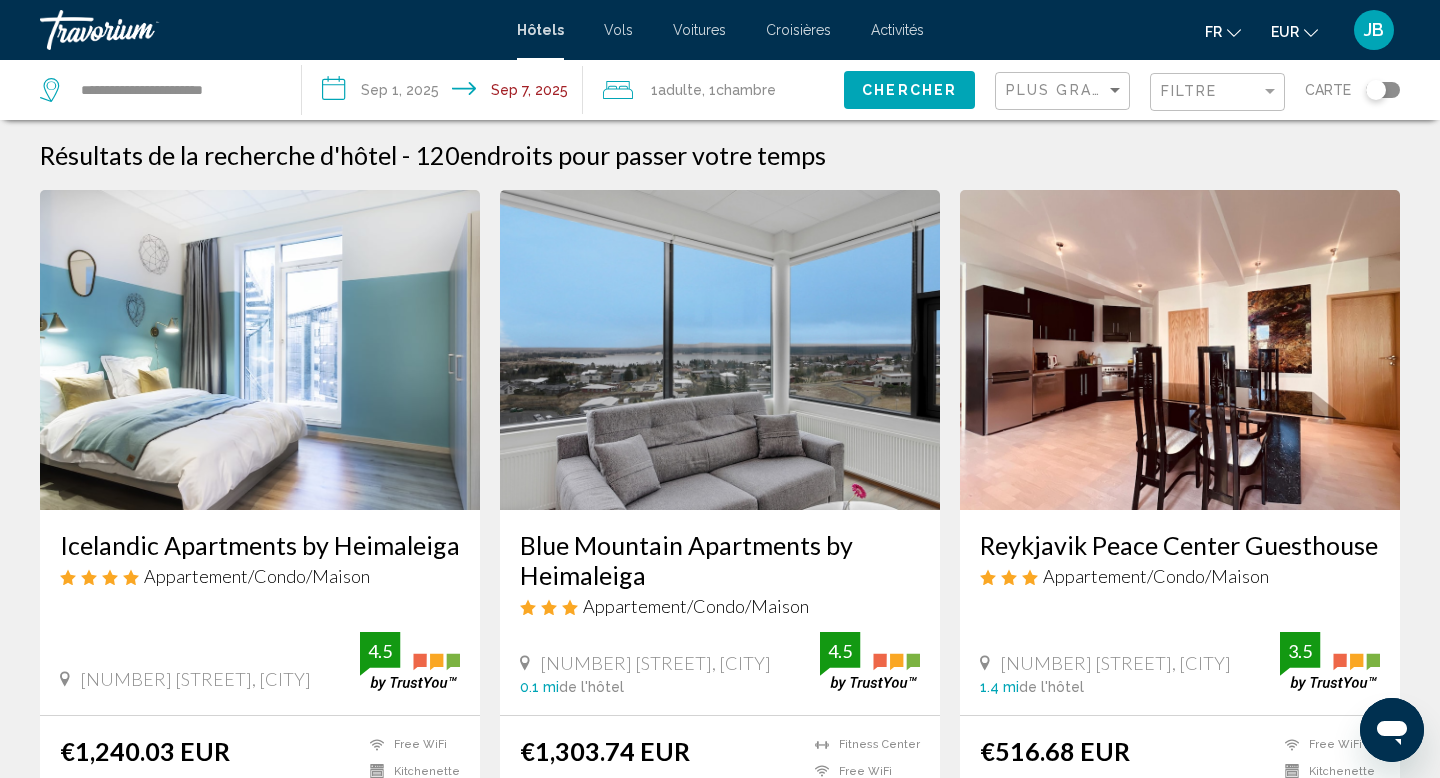 click on "Chercher" 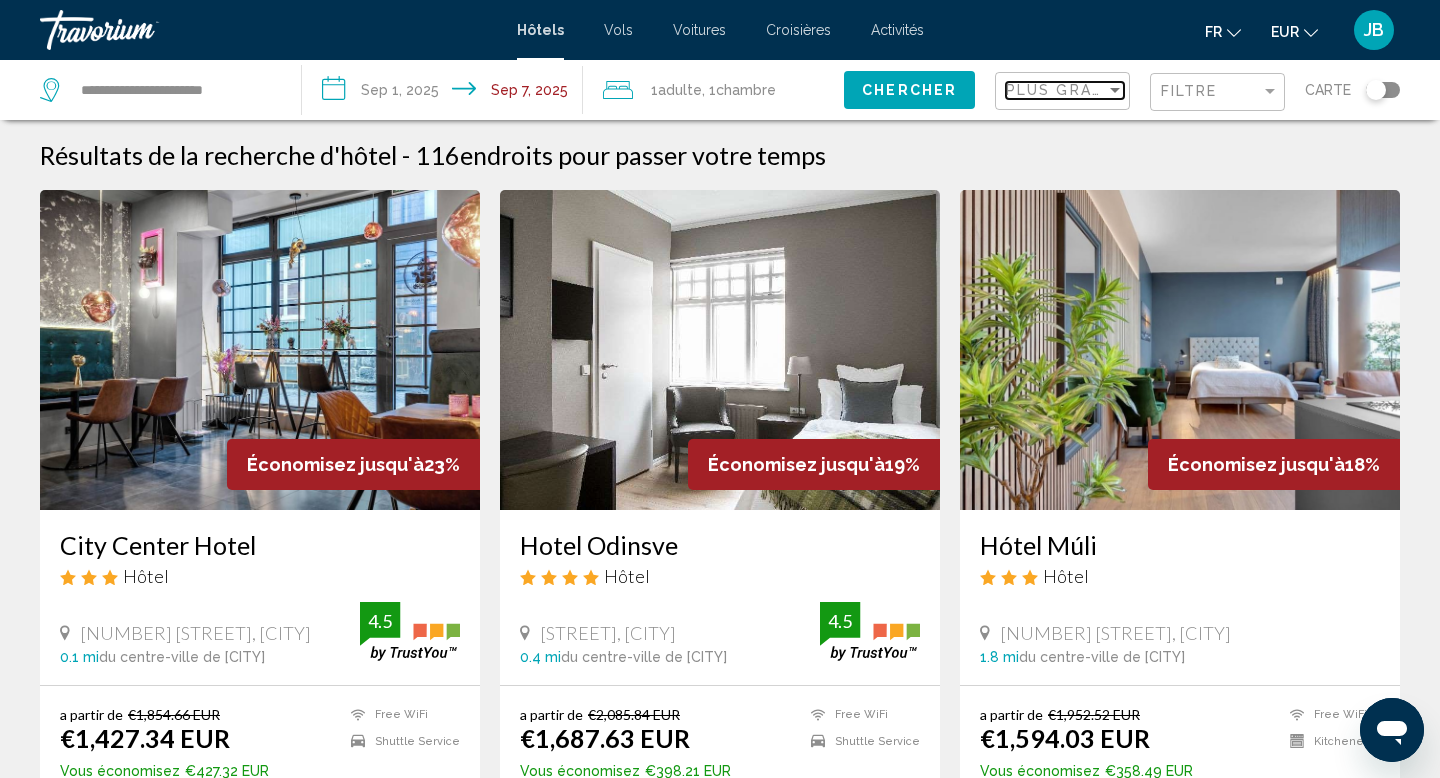 click on "Plus grandes économies" at bounding box center (1125, 90) 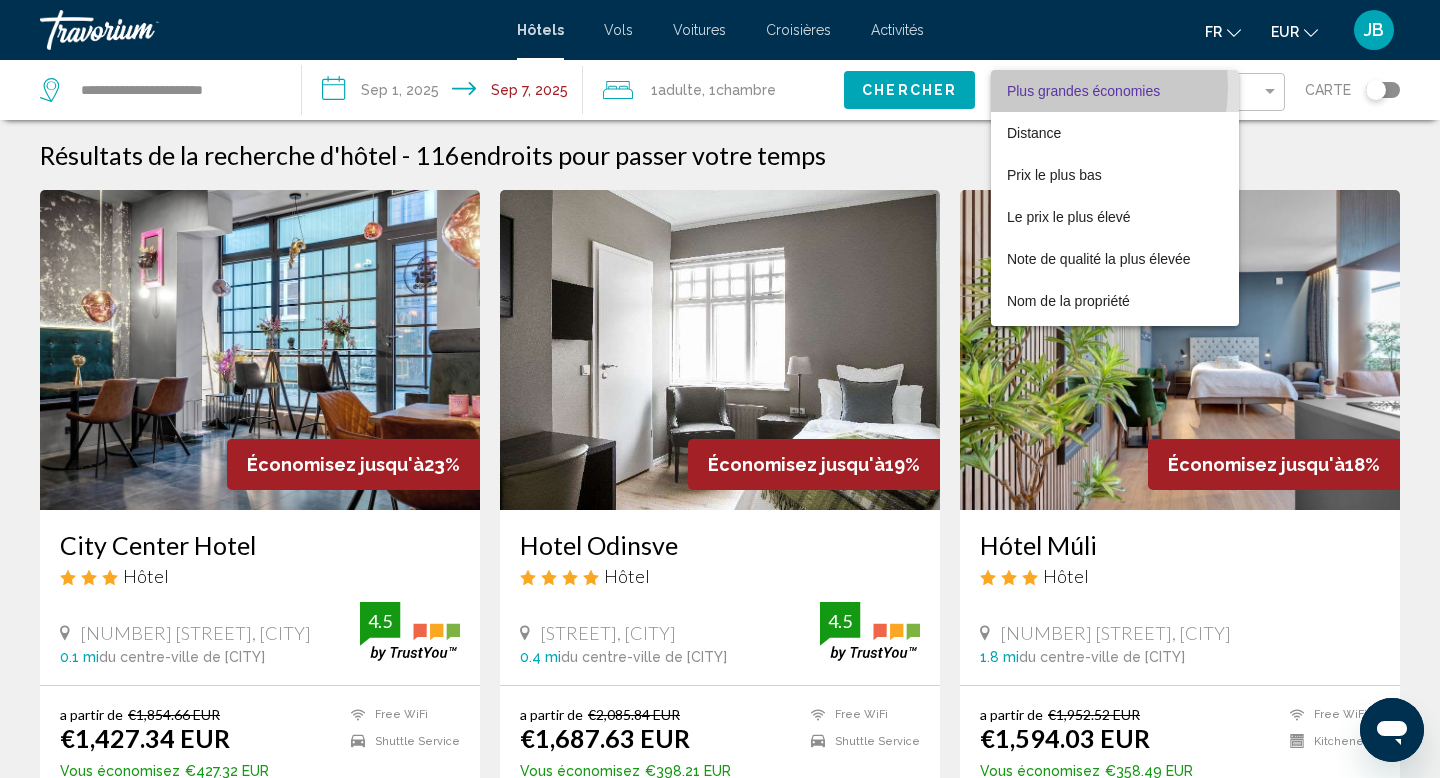 click on "Plus grandes économies" at bounding box center [1083, 91] 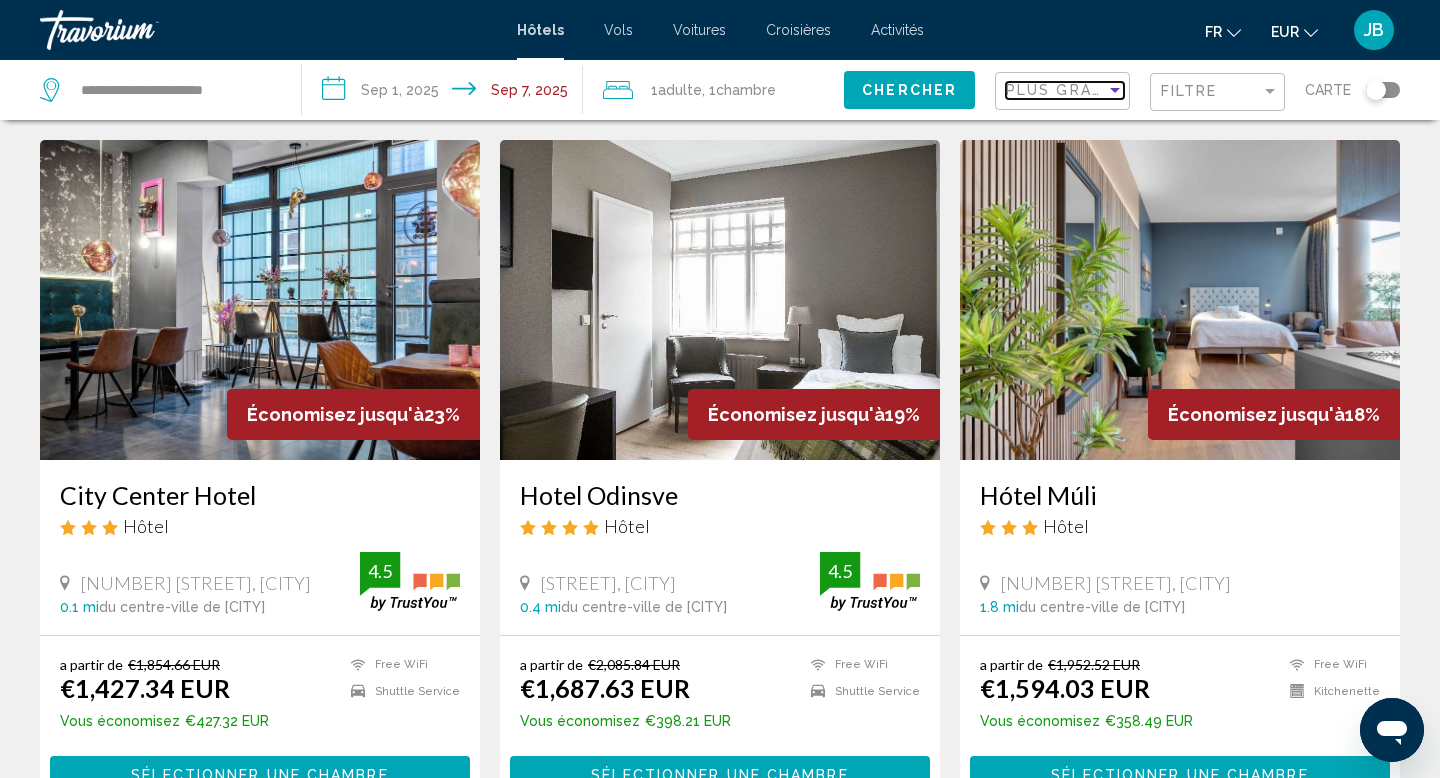 scroll, scrollTop: 0, scrollLeft: 0, axis: both 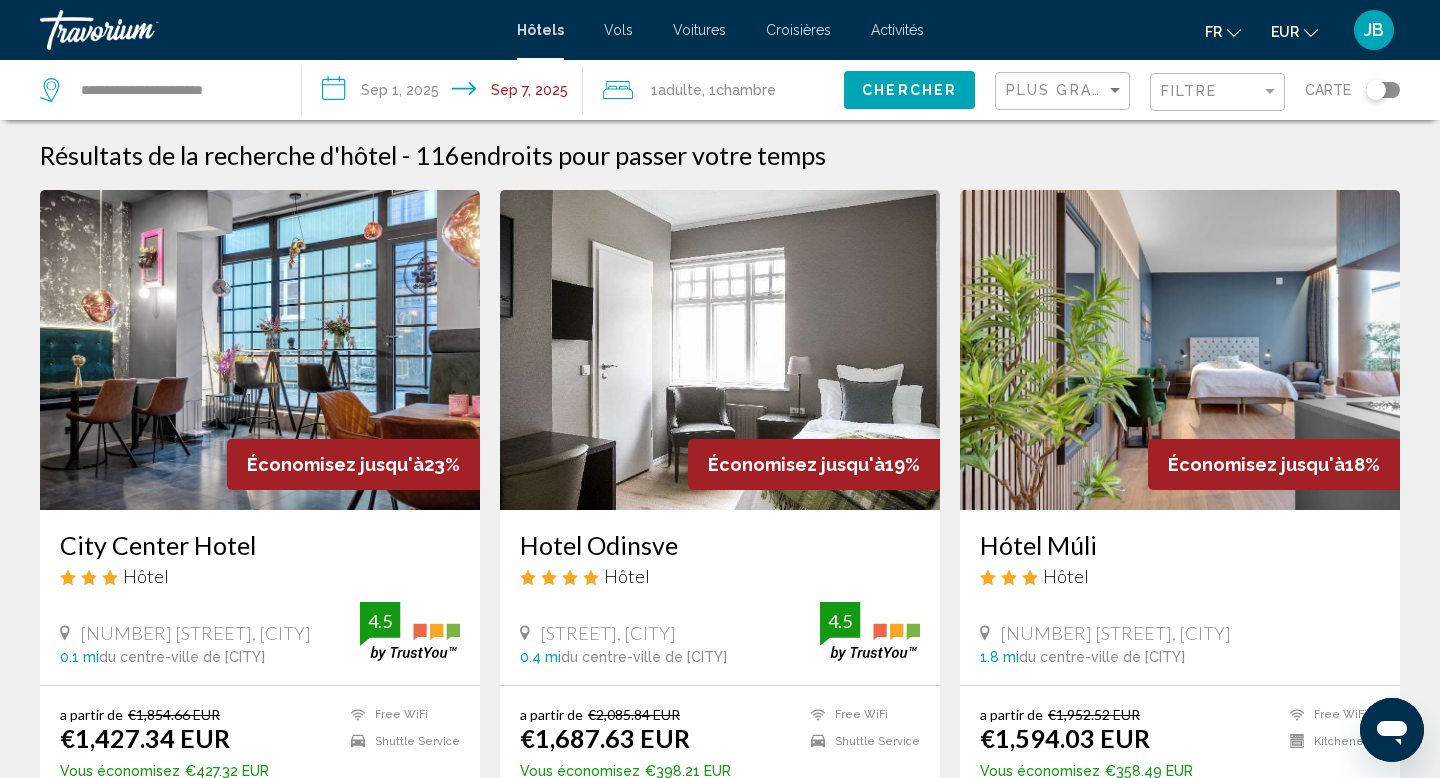 drag, startPoint x: 270, startPoint y: 546, endPoint x: 989, endPoint y: 1, distance: 902.21173 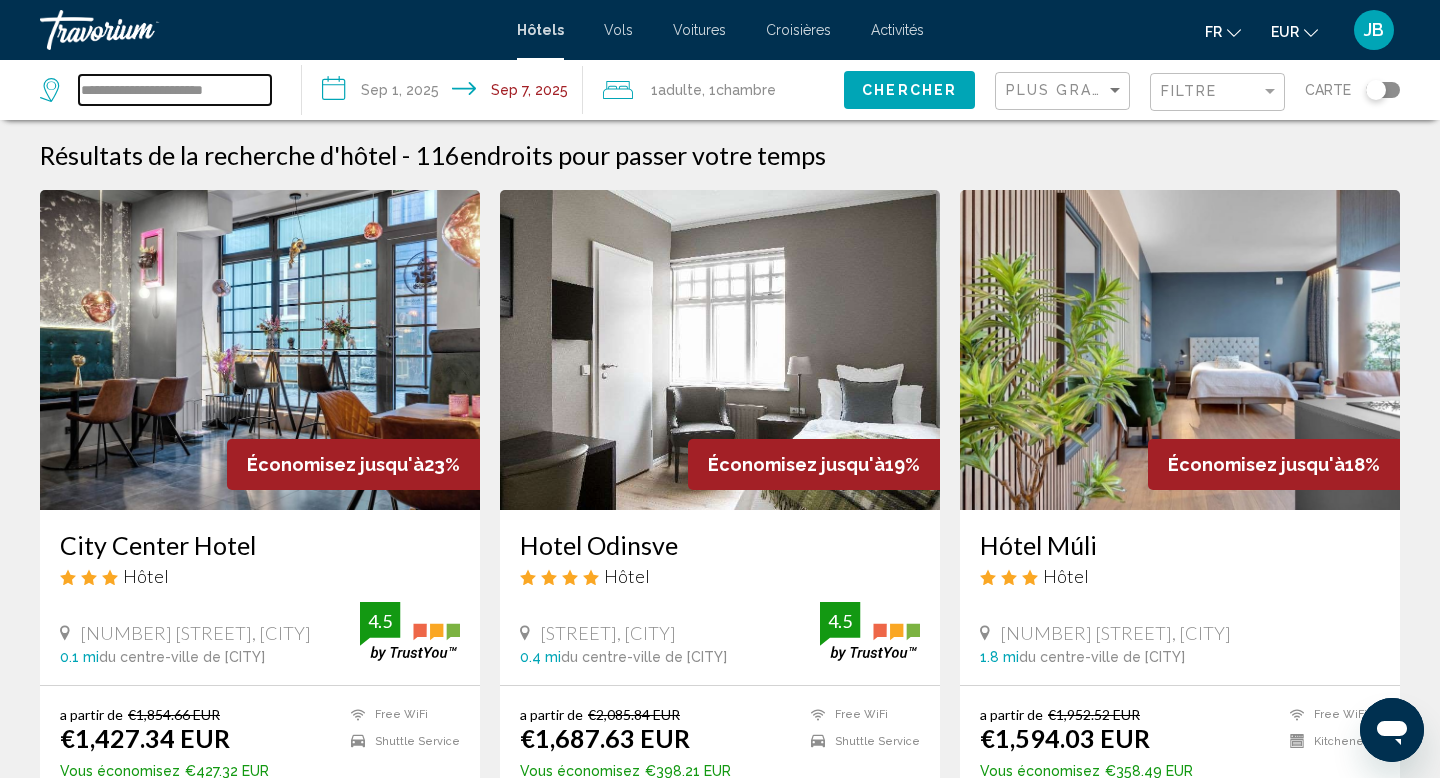 click on "**********" at bounding box center (175, 90) 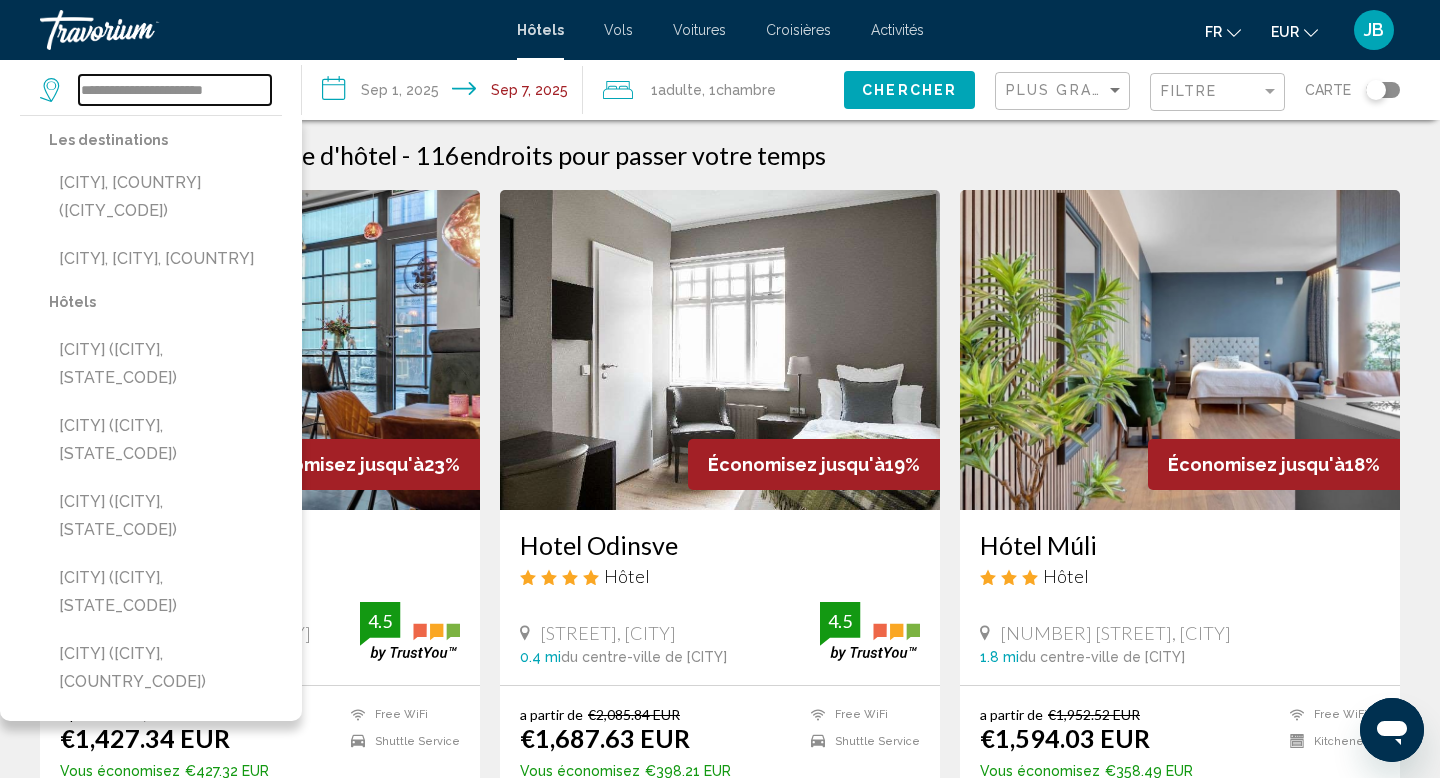 drag, startPoint x: 250, startPoint y: 93, endPoint x: 70, endPoint y: 91, distance: 180.01111 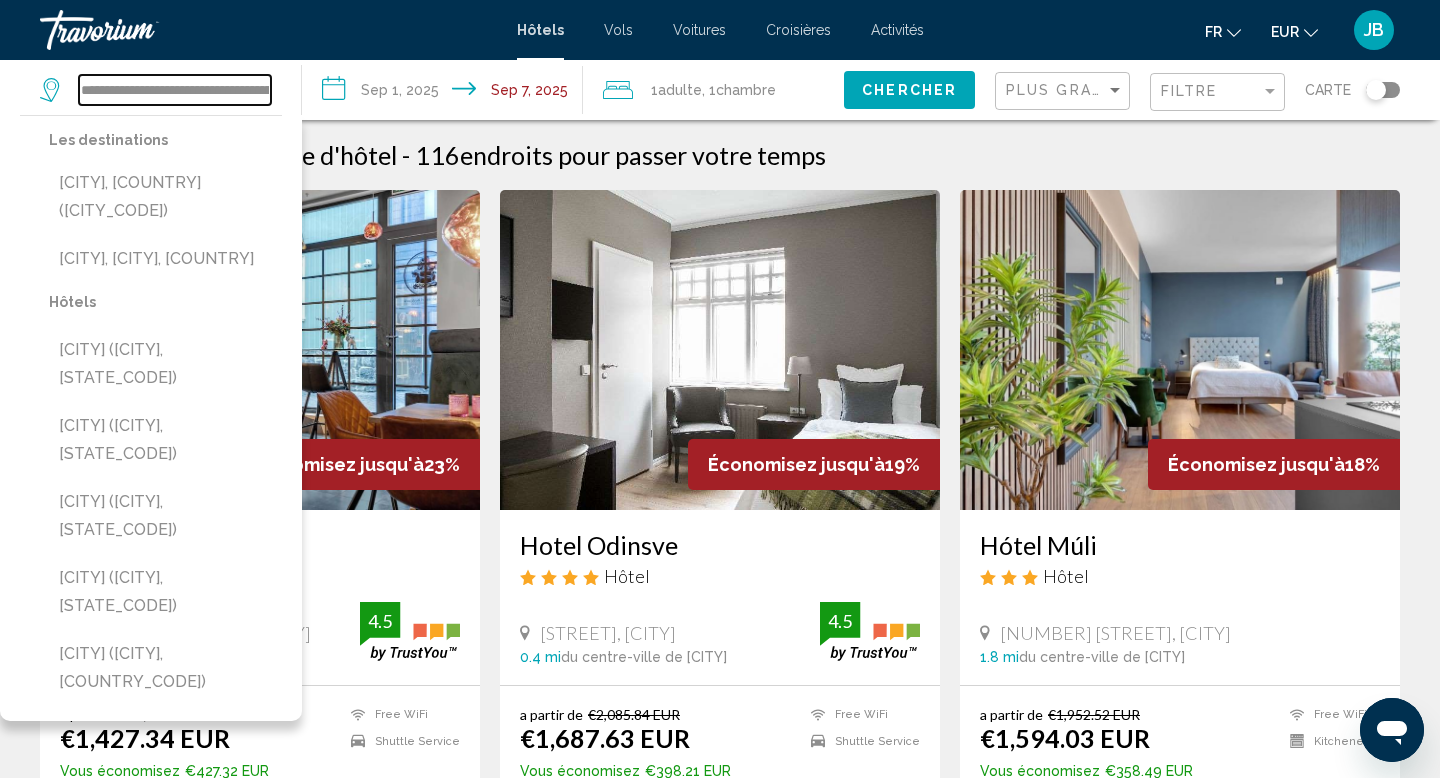 scroll, scrollTop: 0, scrollLeft: 146, axis: horizontal 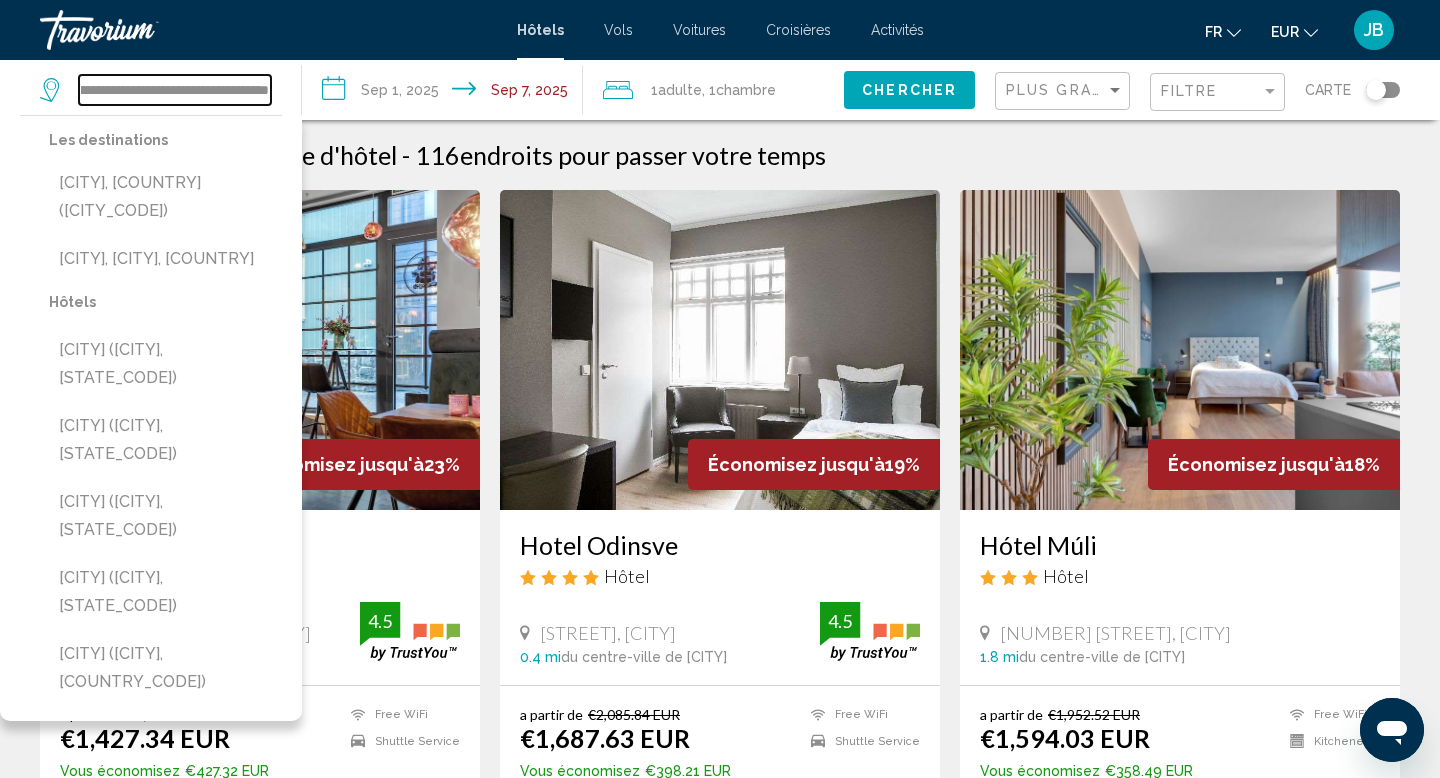 click on "**********" at bounding box center [175, 90] 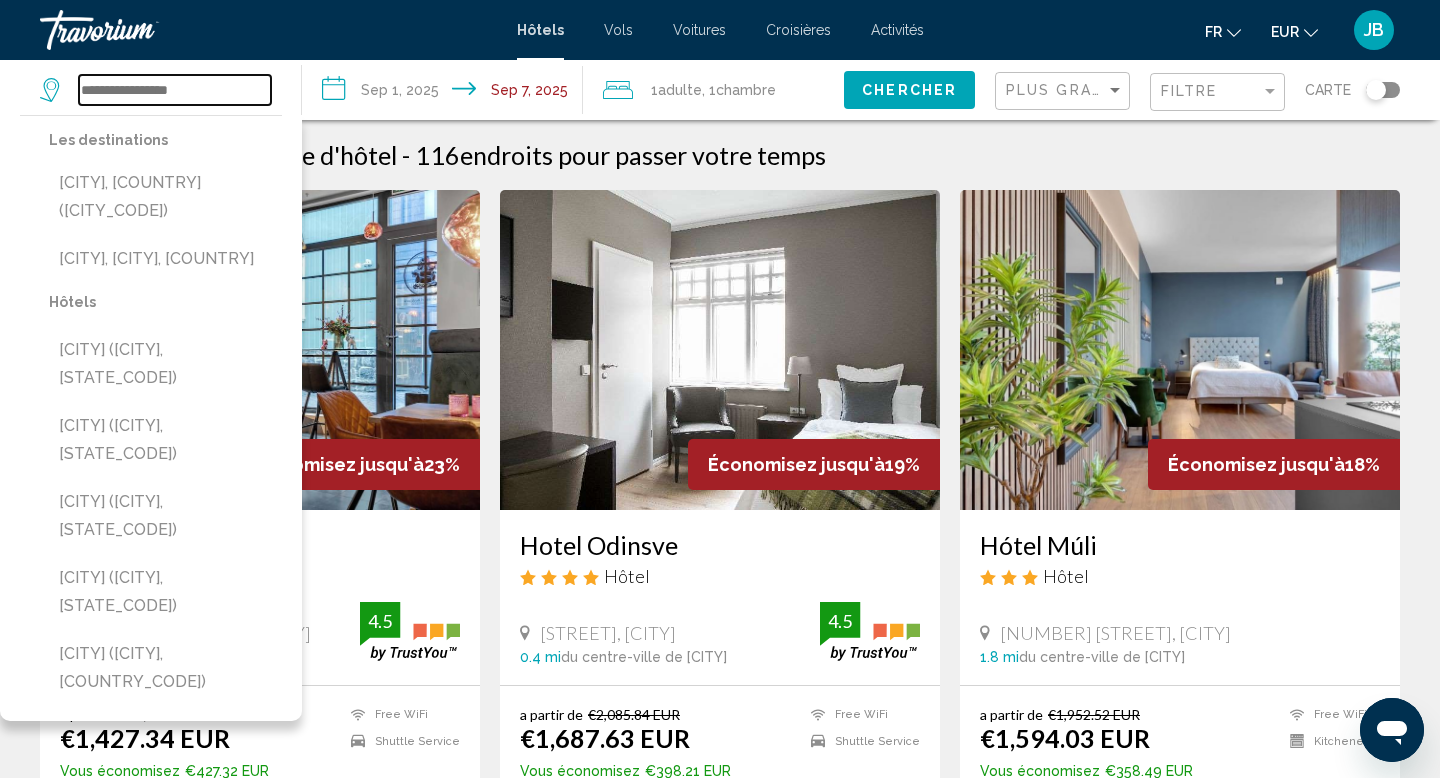 scroll, scrollTop: 0, scrollLeft: 0, axis: both 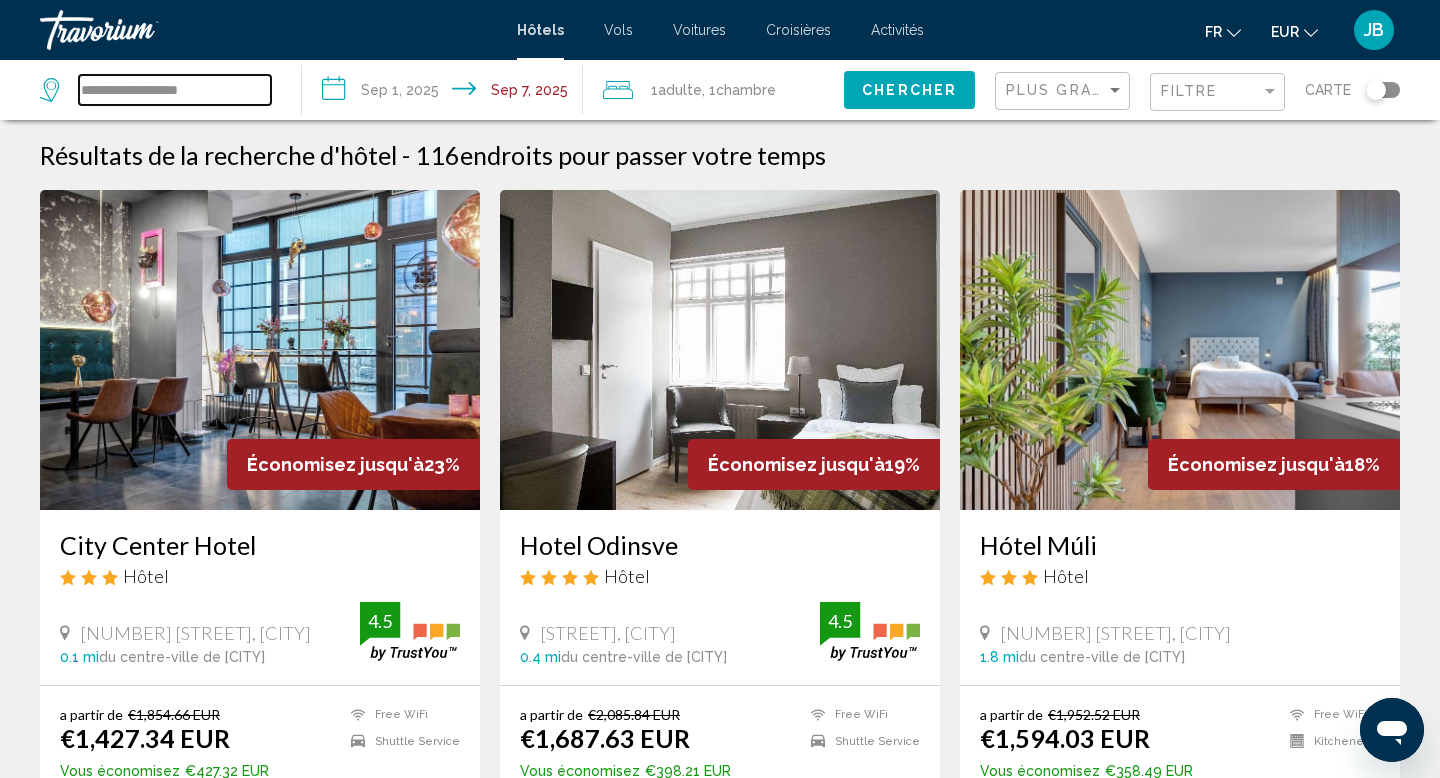 click on "**********" at bounding box center (175, 90) 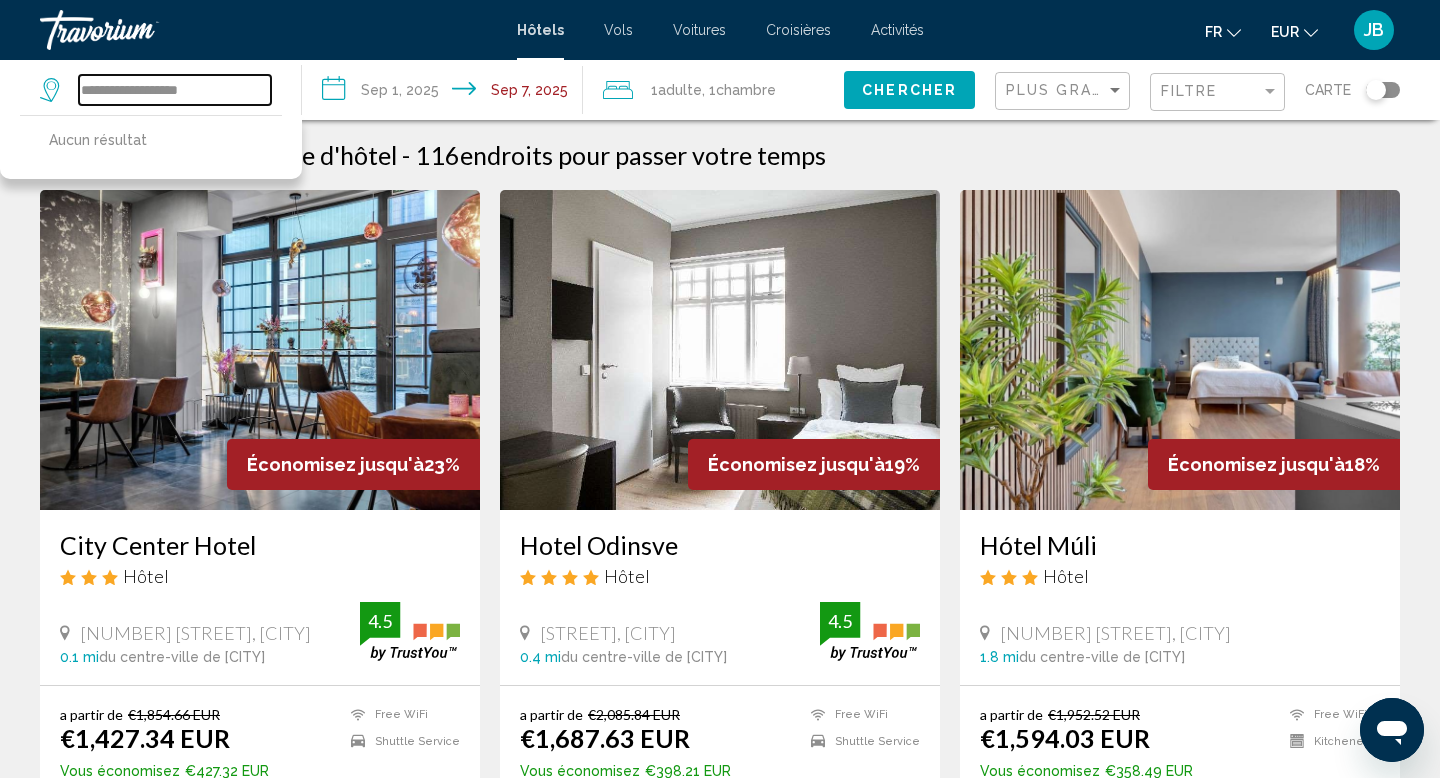 type on "**********" 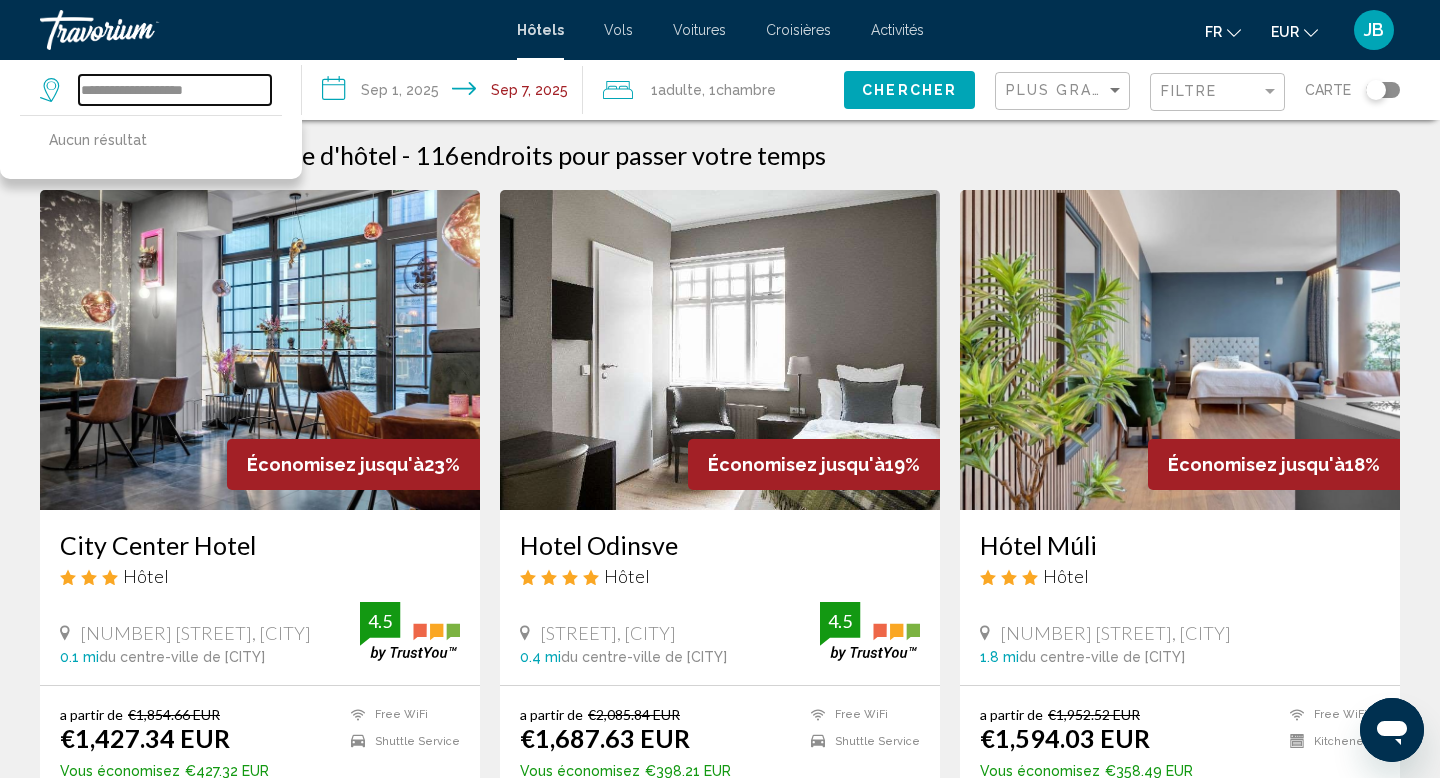 drag, startPoint x: 214, startPoint y: 92, endPoint x: 69, endPoint y: 92, distance: 145 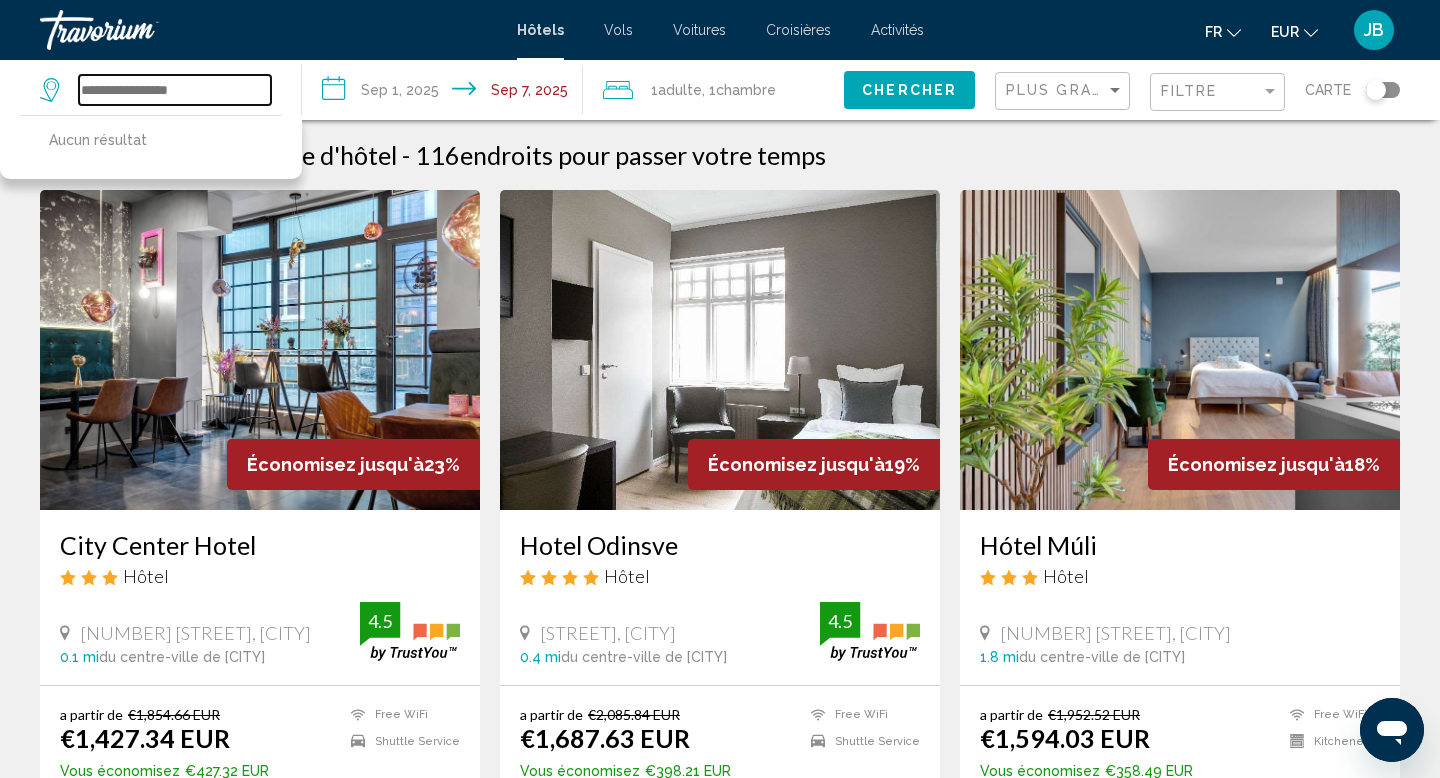 type 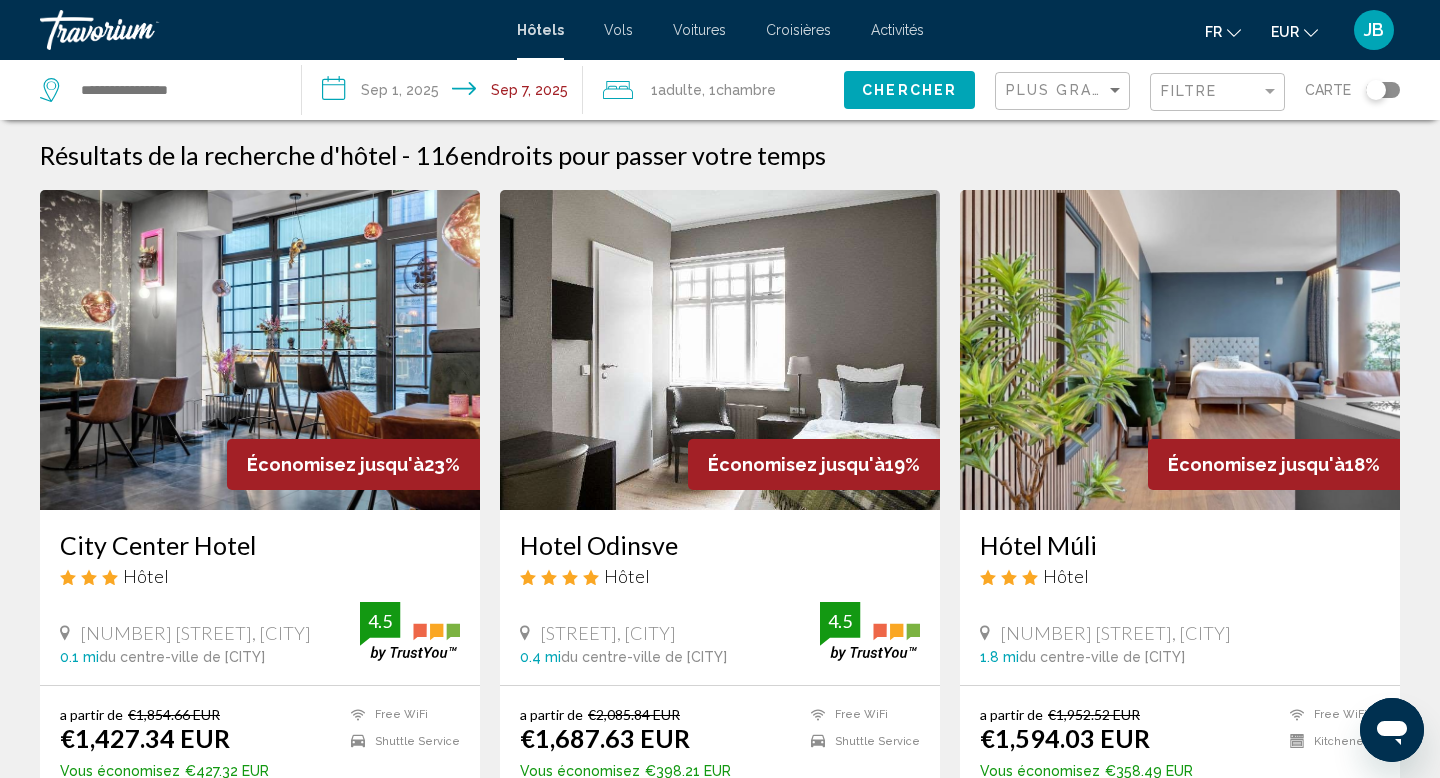 click on "Économisez jusqu'à  23%" at bounding box center (353, 464) 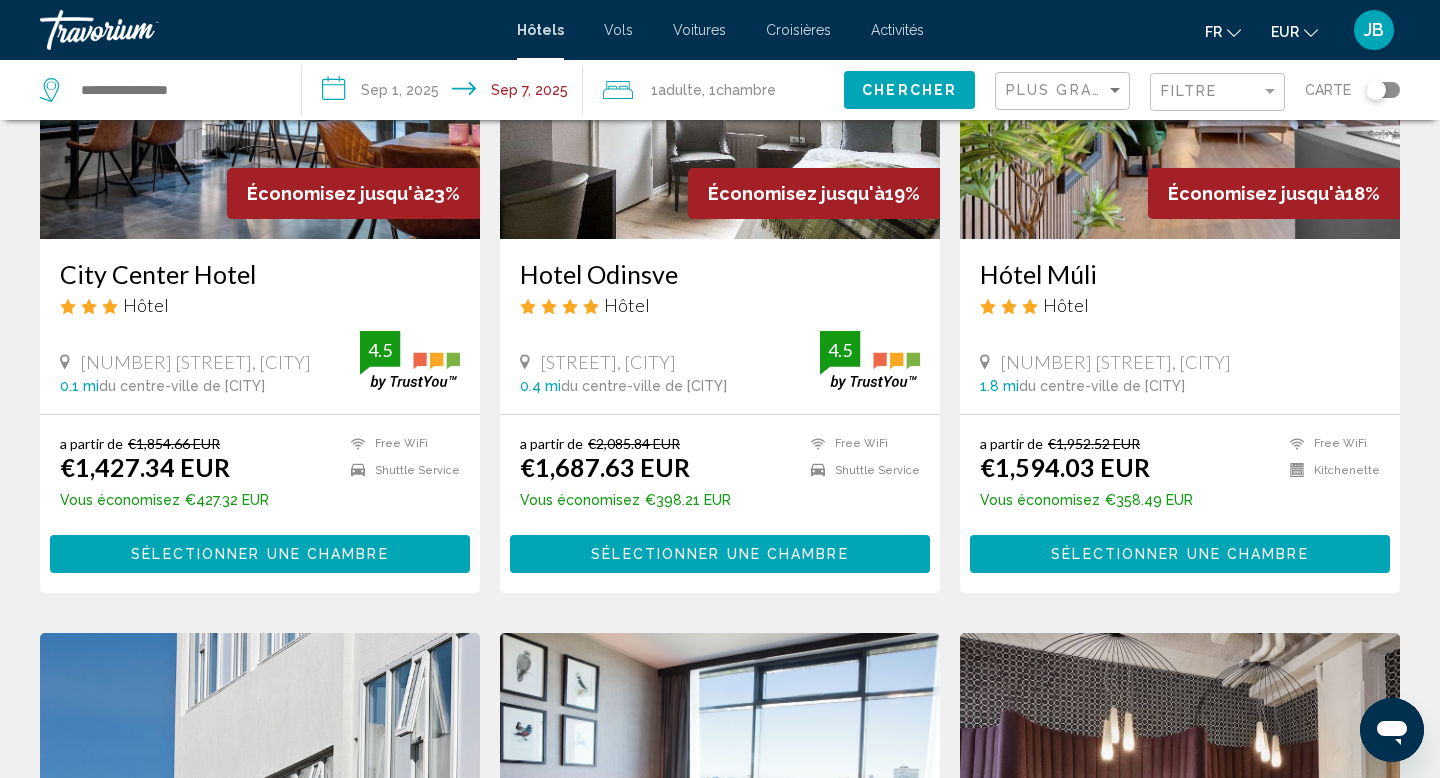 scroll, scrollTop: 59, scrollLeft: 0, axis: vertical 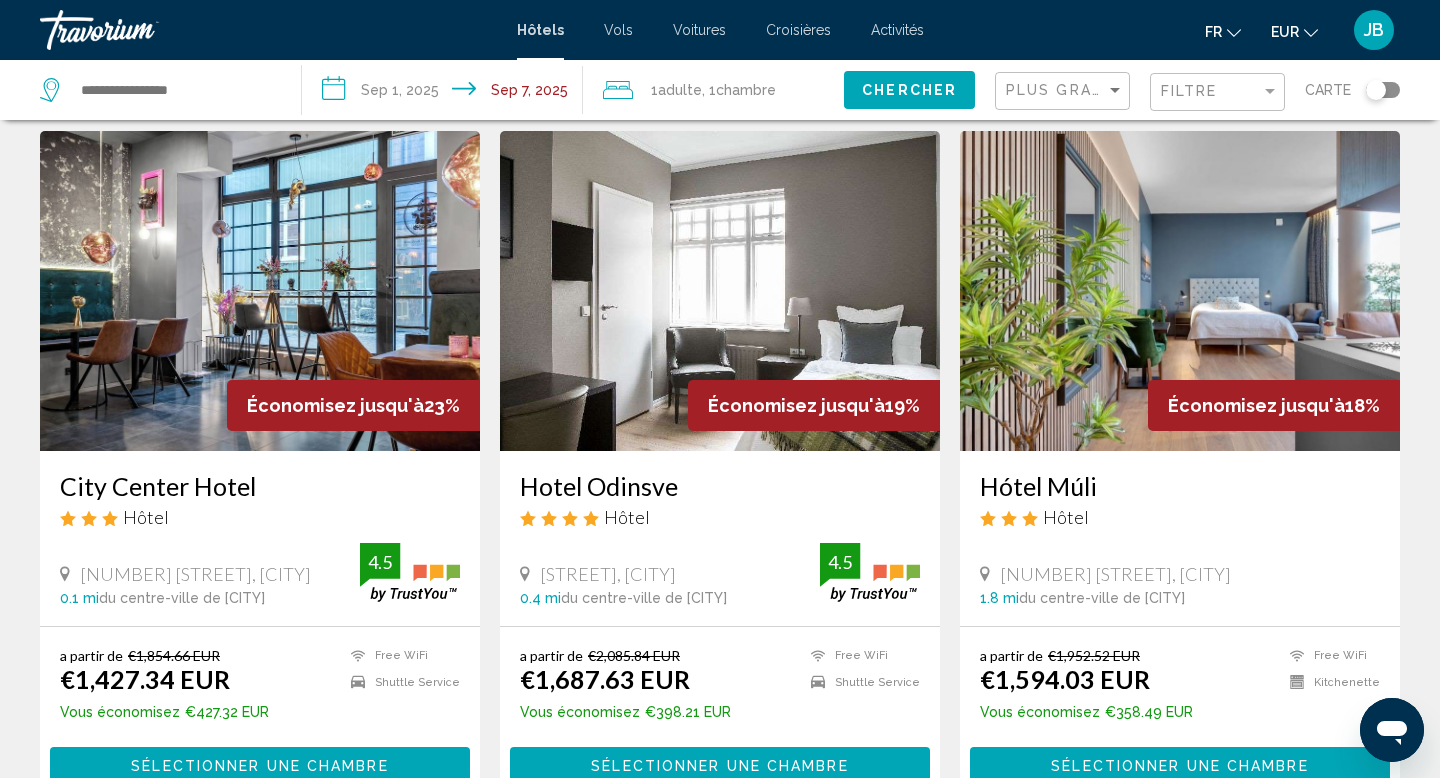 click at bounding box center [260, 291] 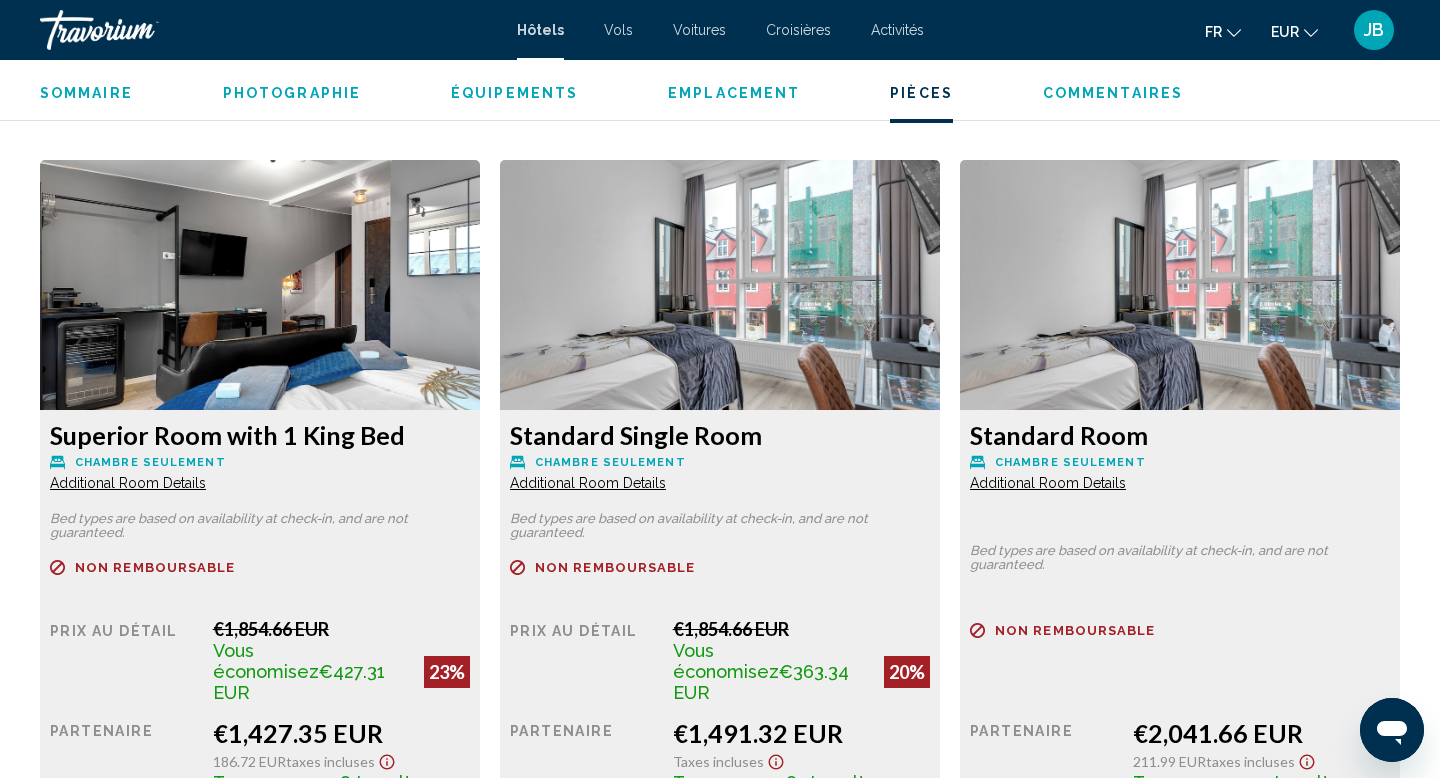 scroll, scrollTop: 2669, scrollLeft: 0, axis: vertical 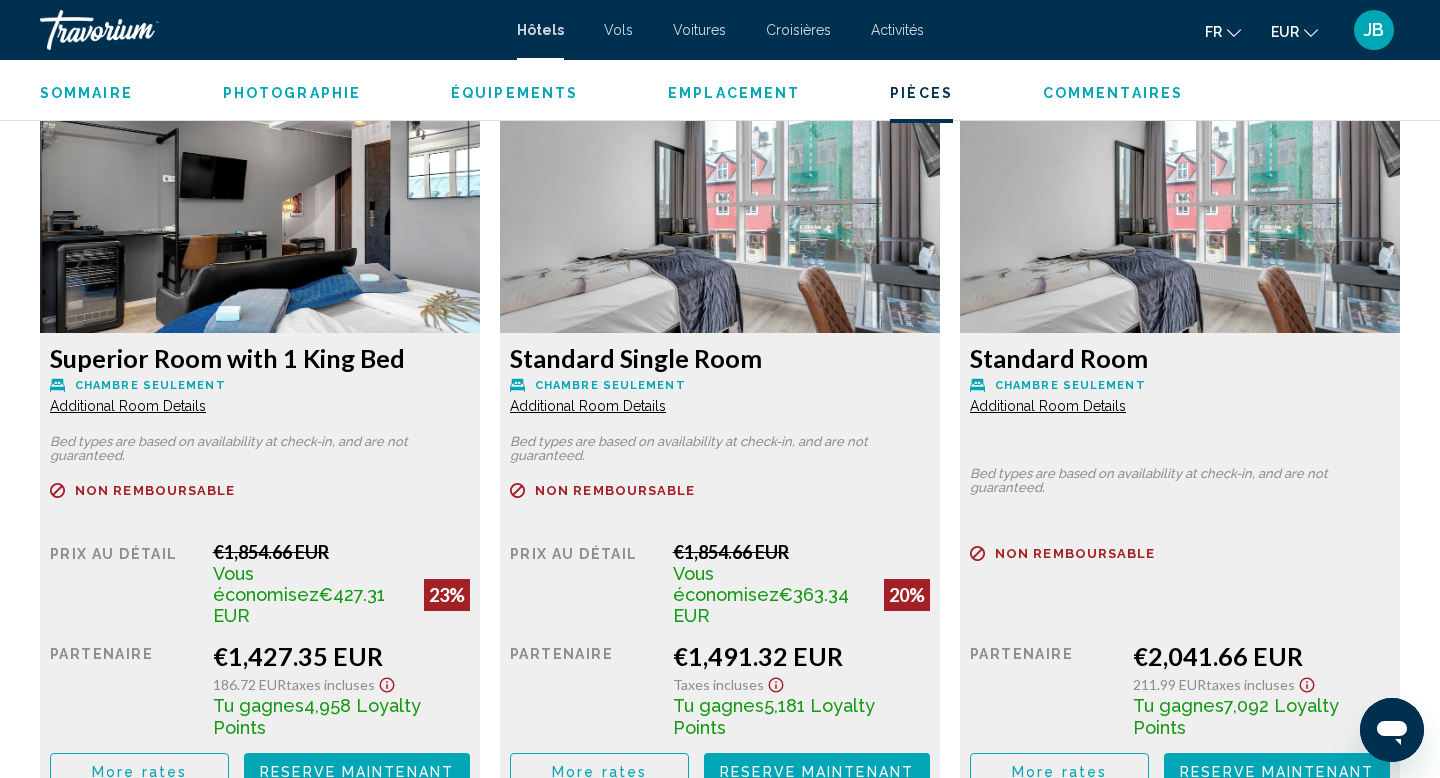 drag, startPoint x: 674, startPoint y: 636, endPoint x: 831, endPoint y: 635, distance: 157.00319 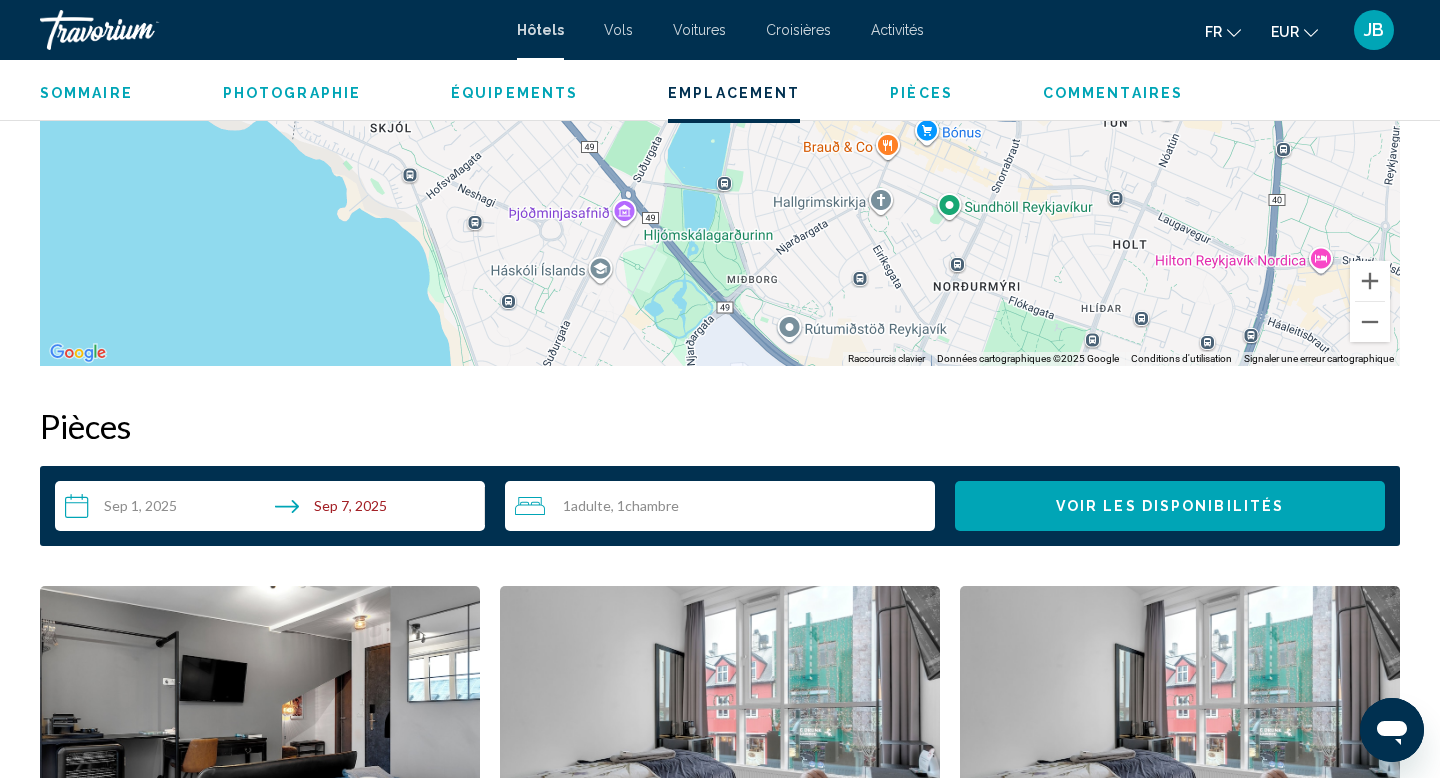 scroll, scrollTop: 2148, scrollLeft: 0, axis: vertical 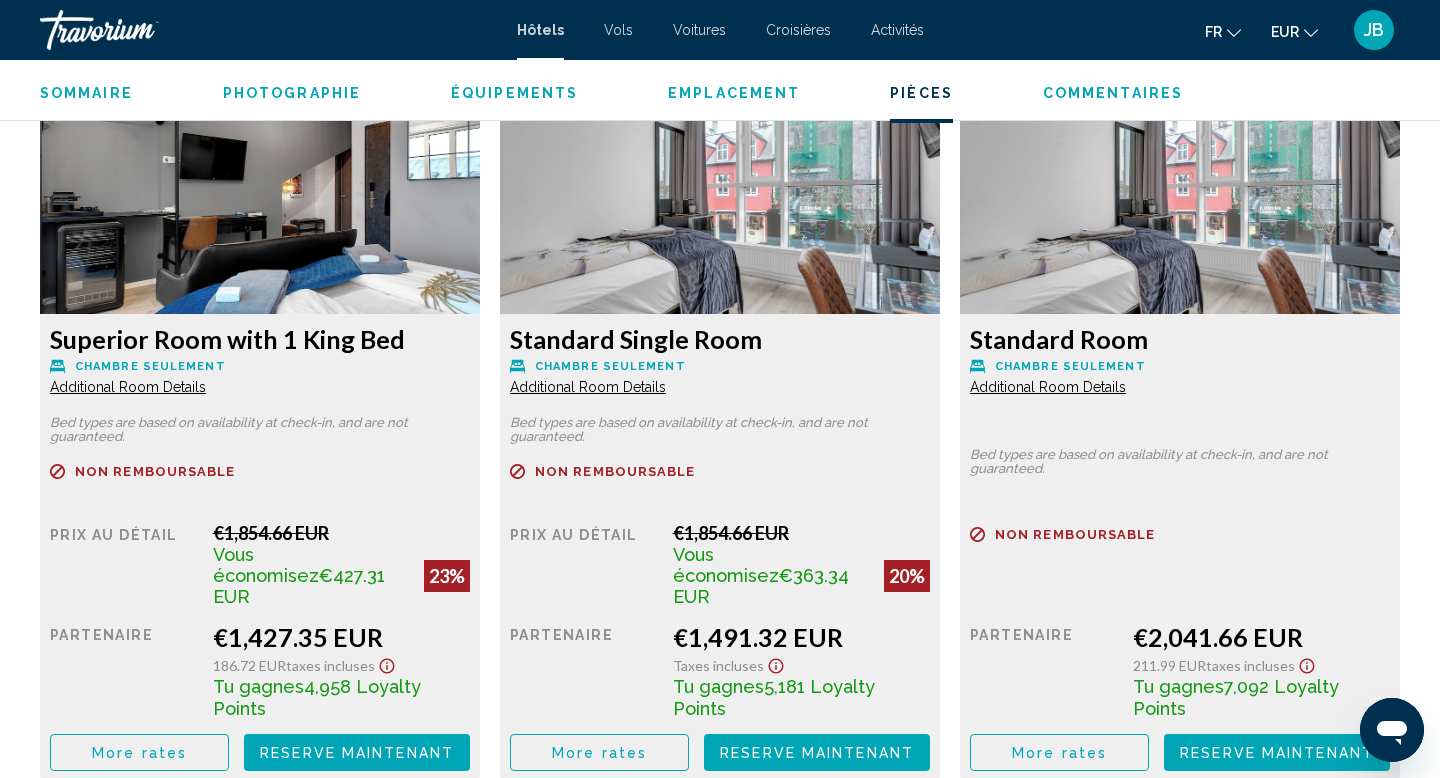 click on "Reserve maintenant" at bounding box center (357, 753) 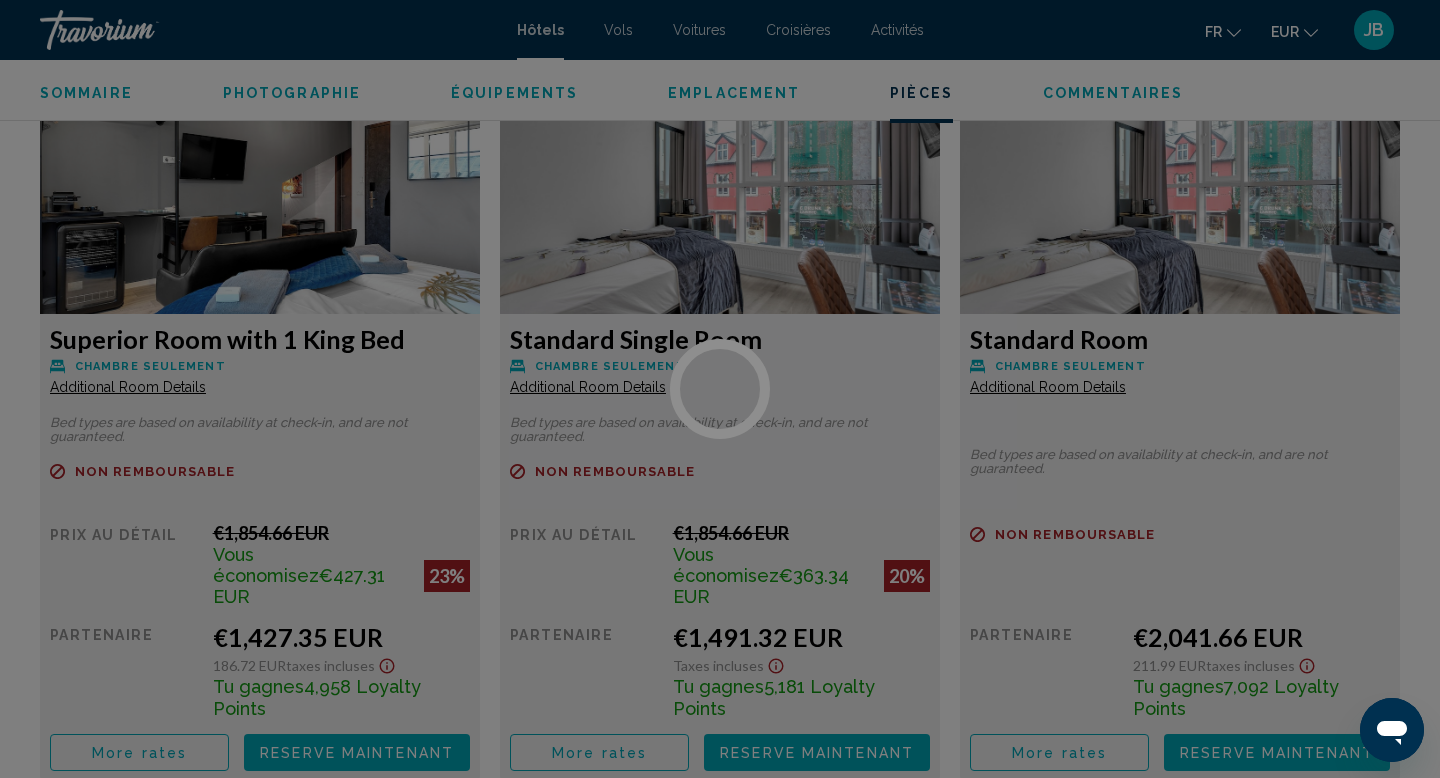 scroll, scrollTop: 0, scrollLeft: 0, axis: both 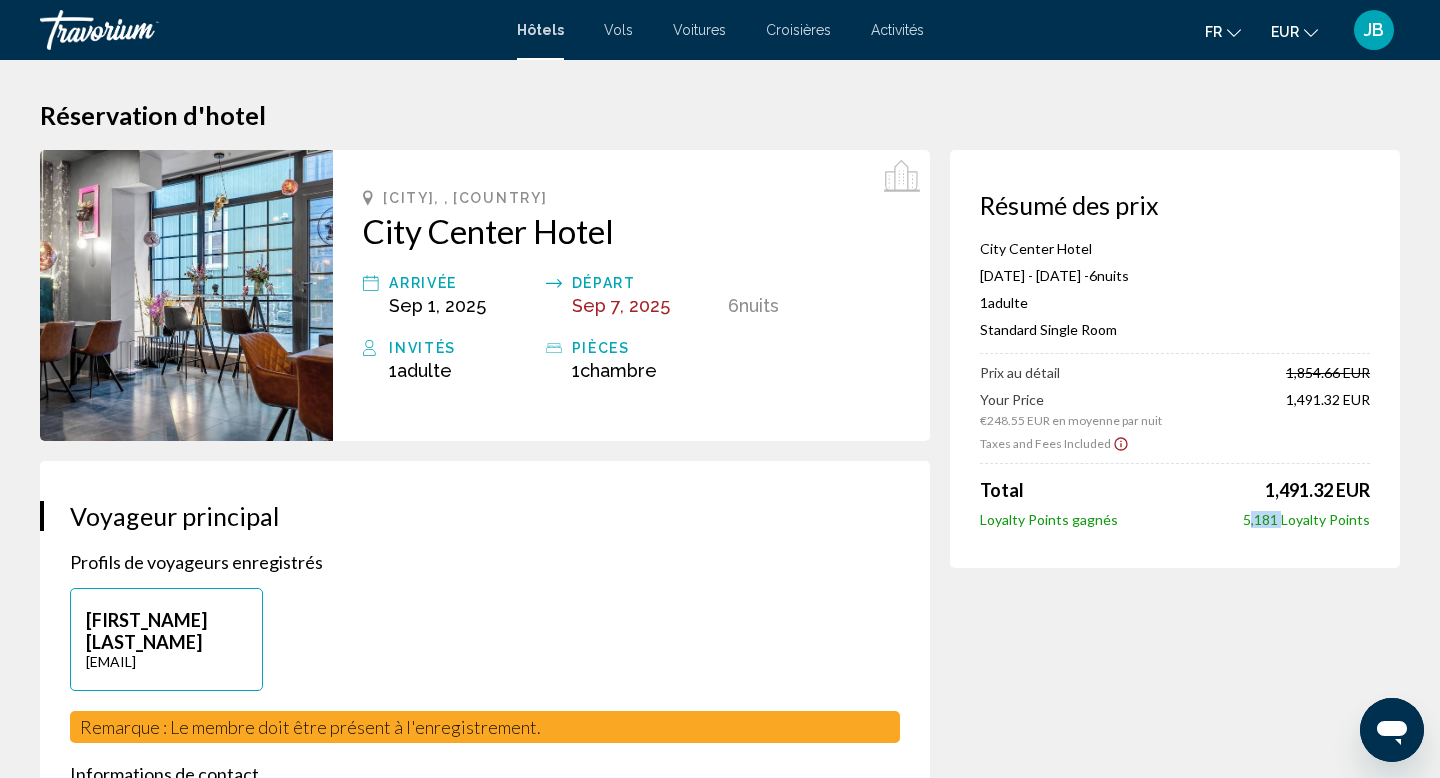 drag, startPoint x: 1242, startPoint y: 522, endPoint x: 1282, endPoint y: 521, distance: 40.012497 